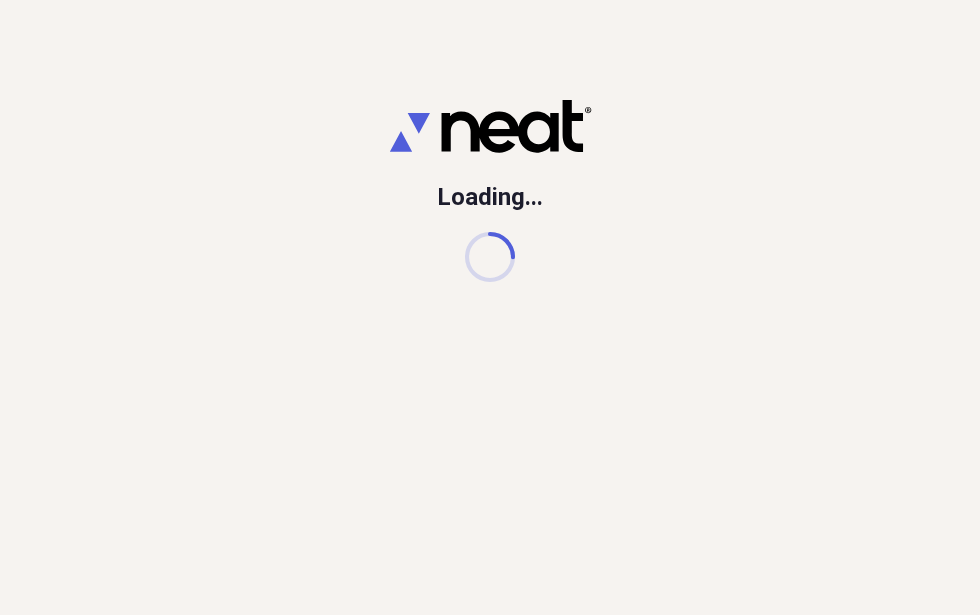 scroll, scrollTop: 0, scrollLeft: 0, axis: both 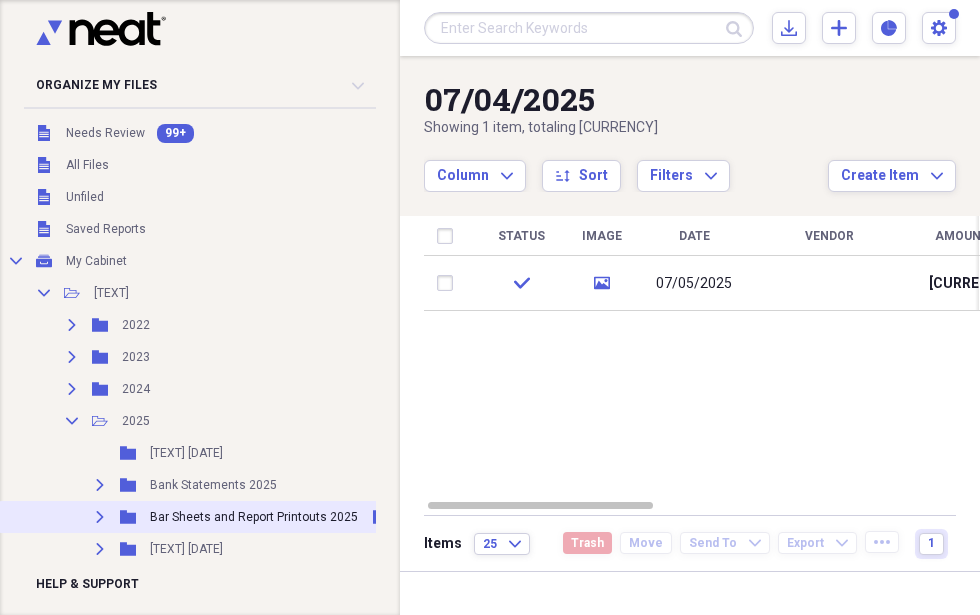 click on "Expand" 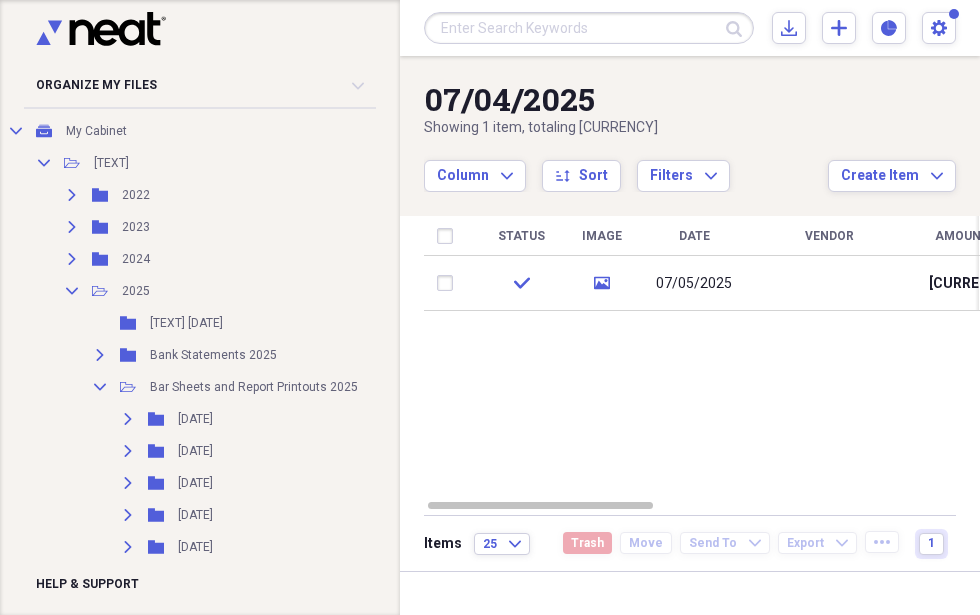 scroll, scrollTop: 100, scrollLeft: 0, axis: vertical 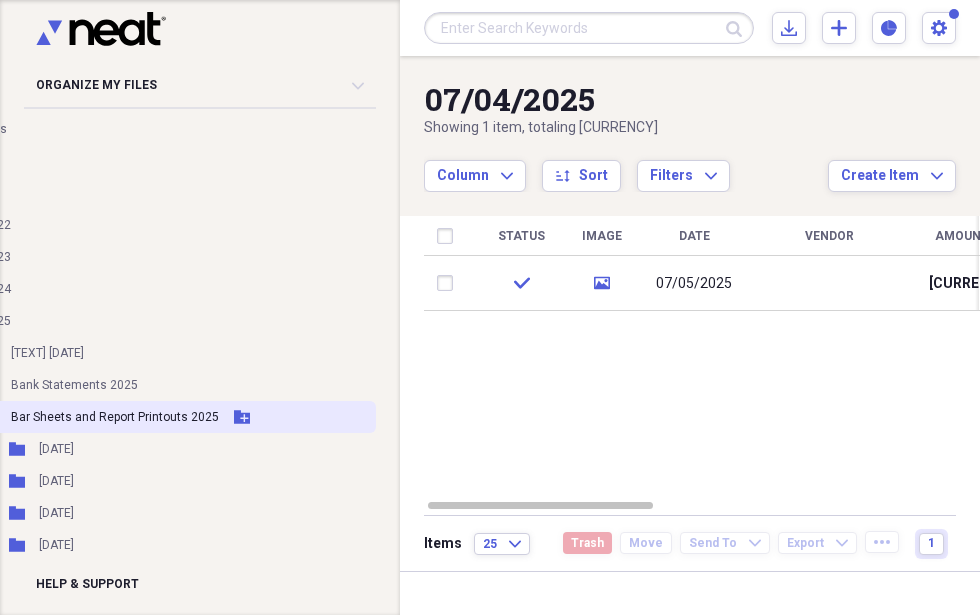 click 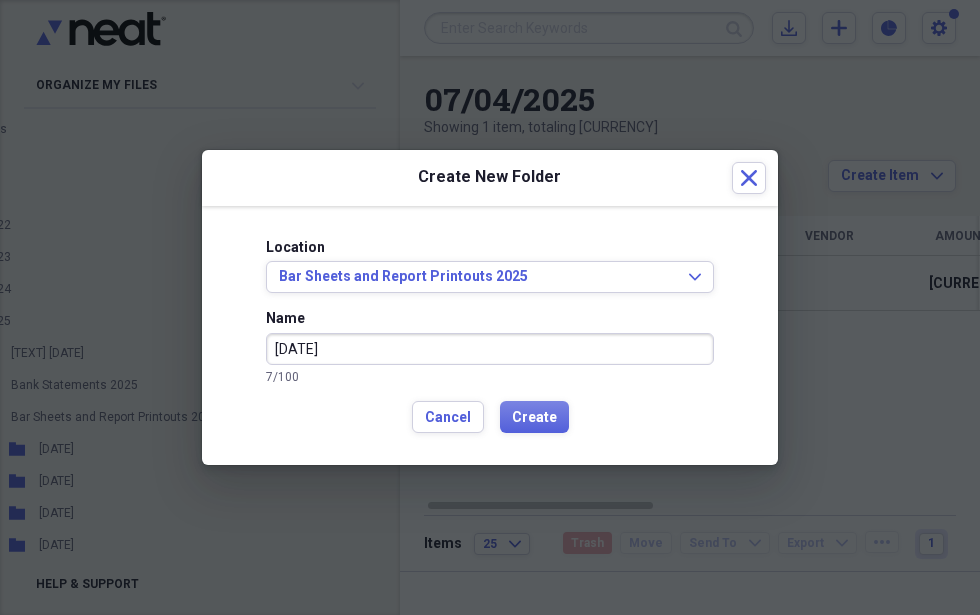type on "[DATE]" 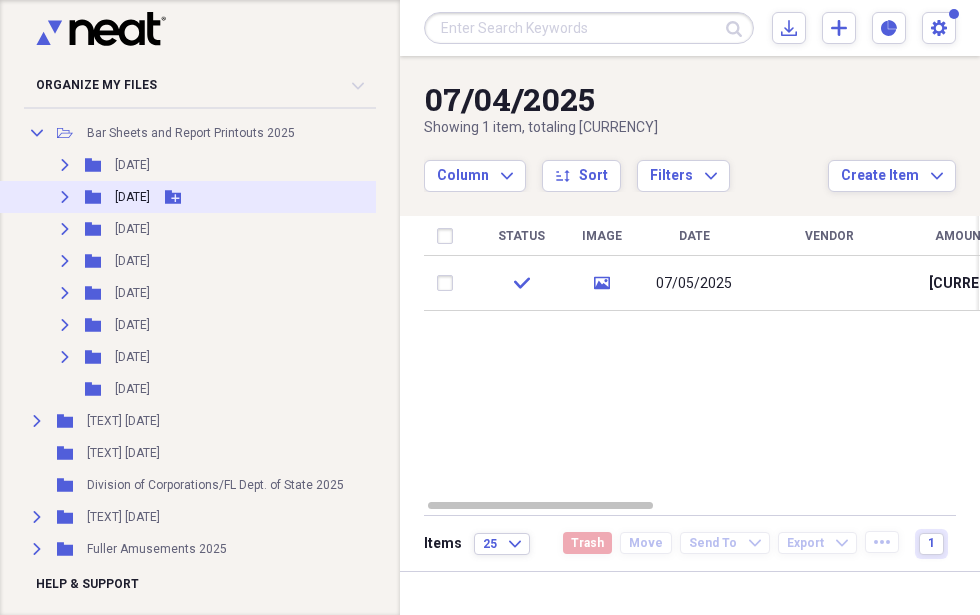 scroll, scrollTop: 400, scrollLeft: 63, axis: both 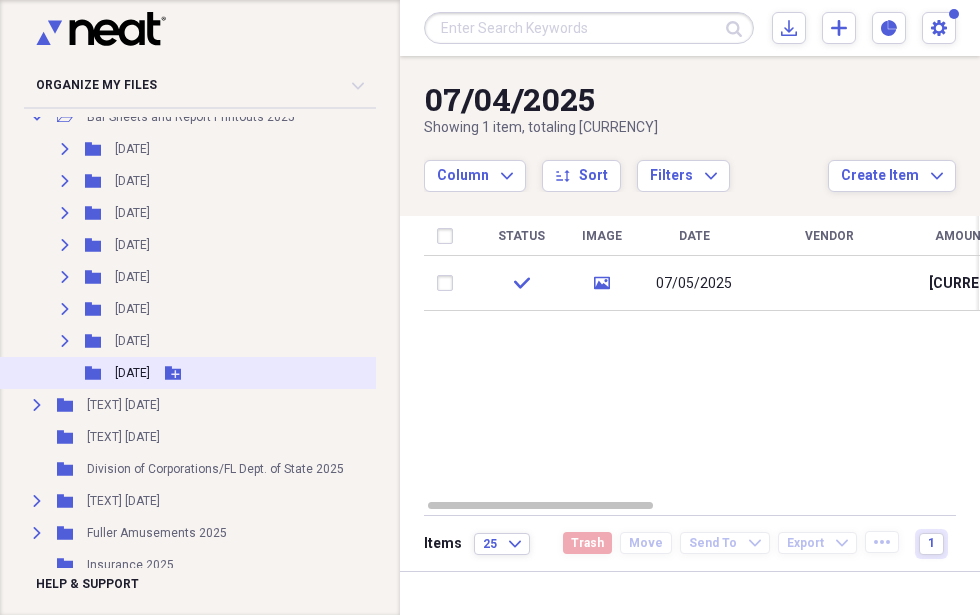 click on "Add Folder" 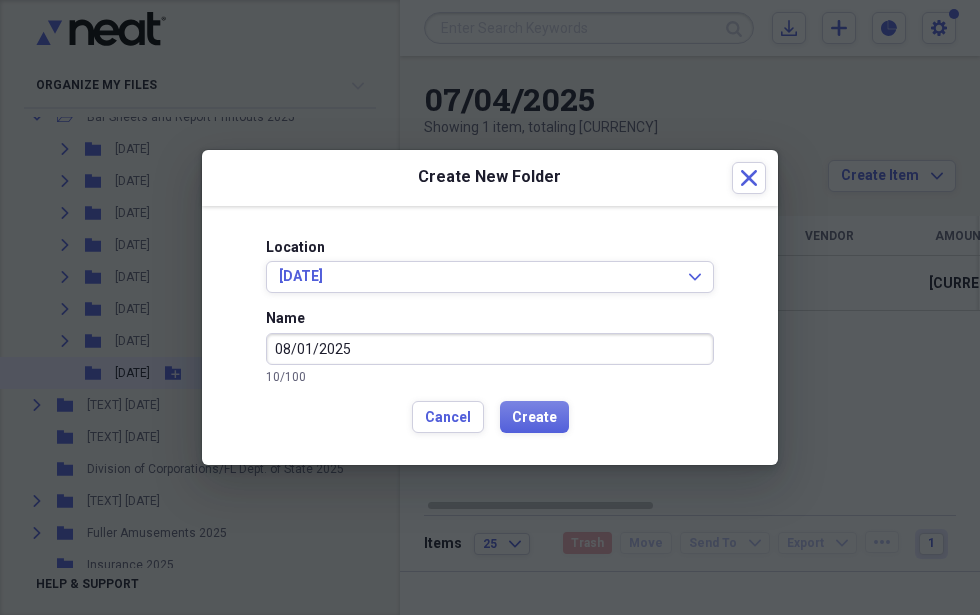 type on "08/01/2025" 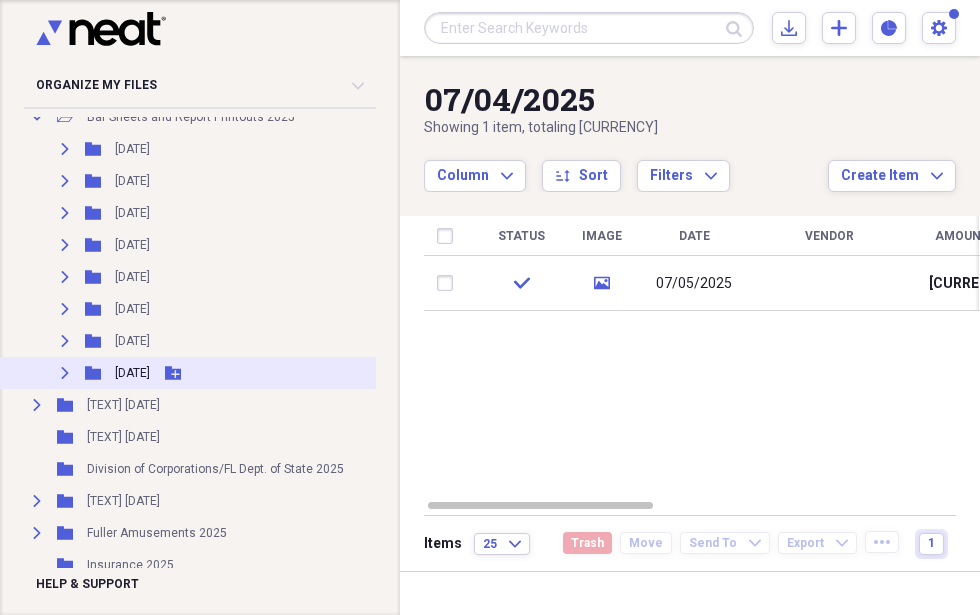 click 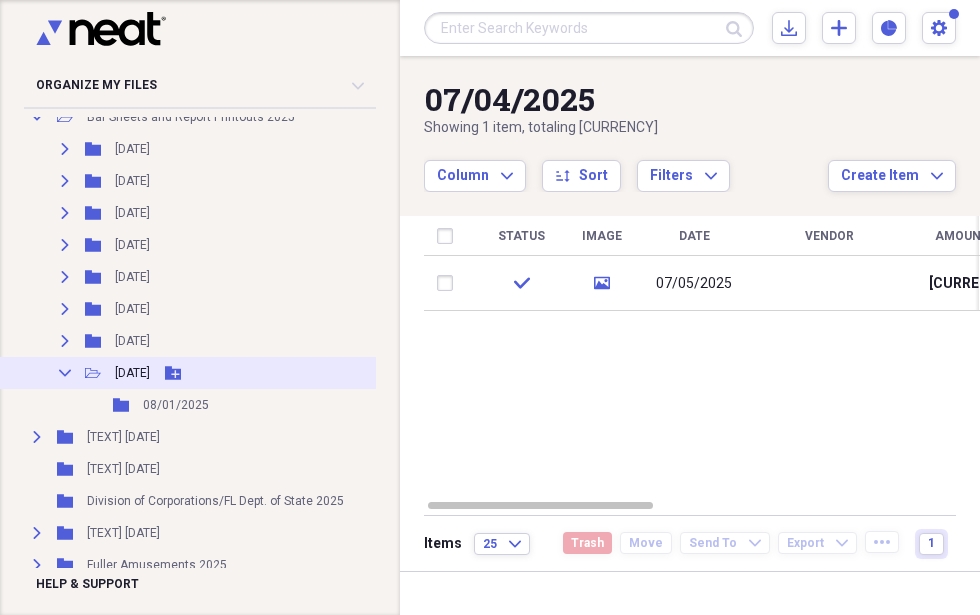 click 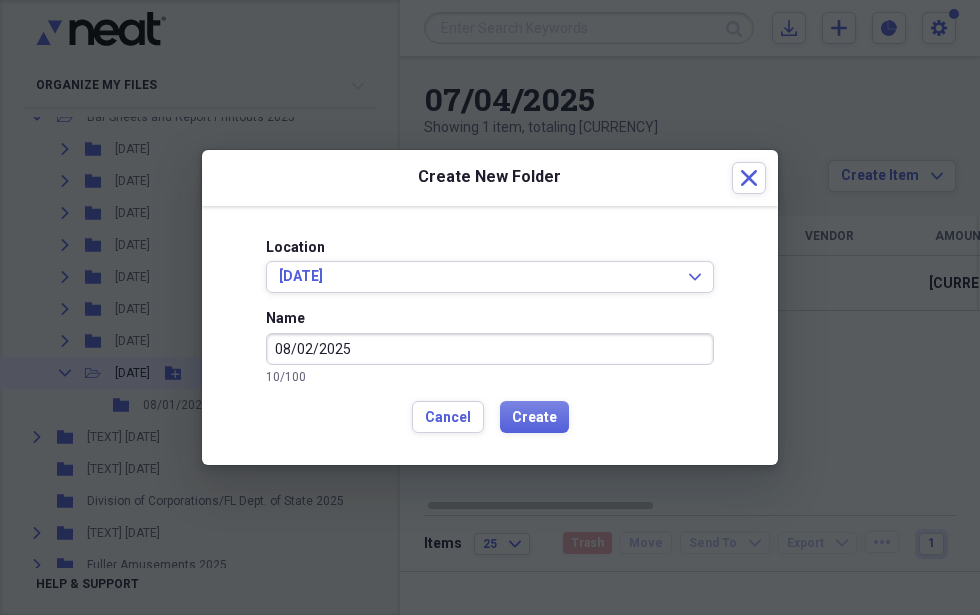type on "08/02/2025" 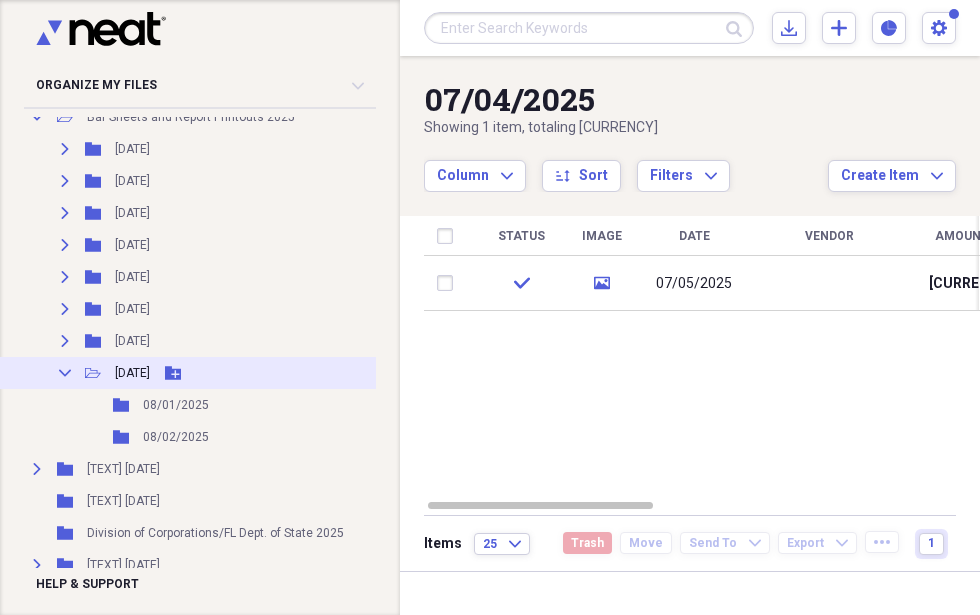 type 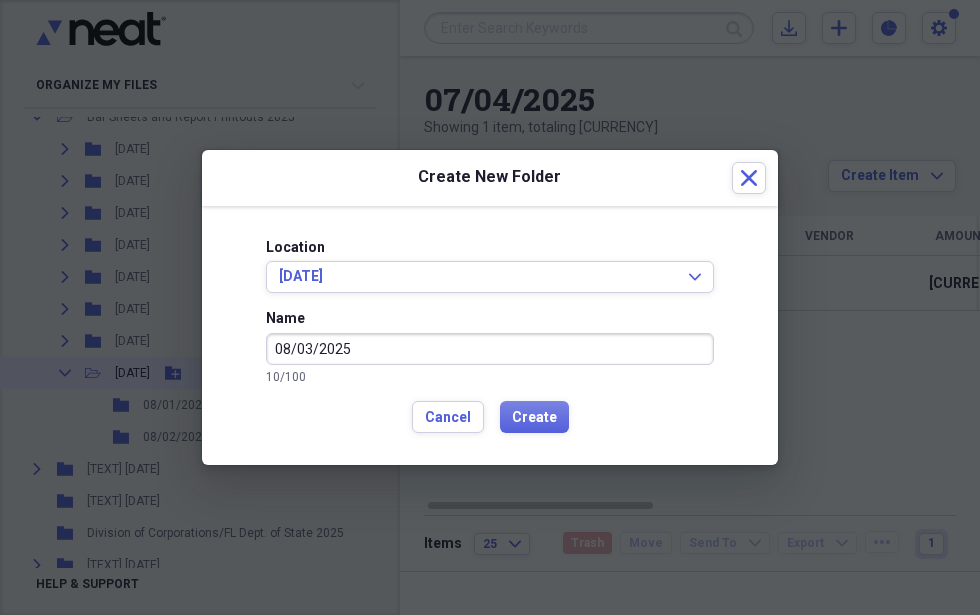 type on "08/03/2025" 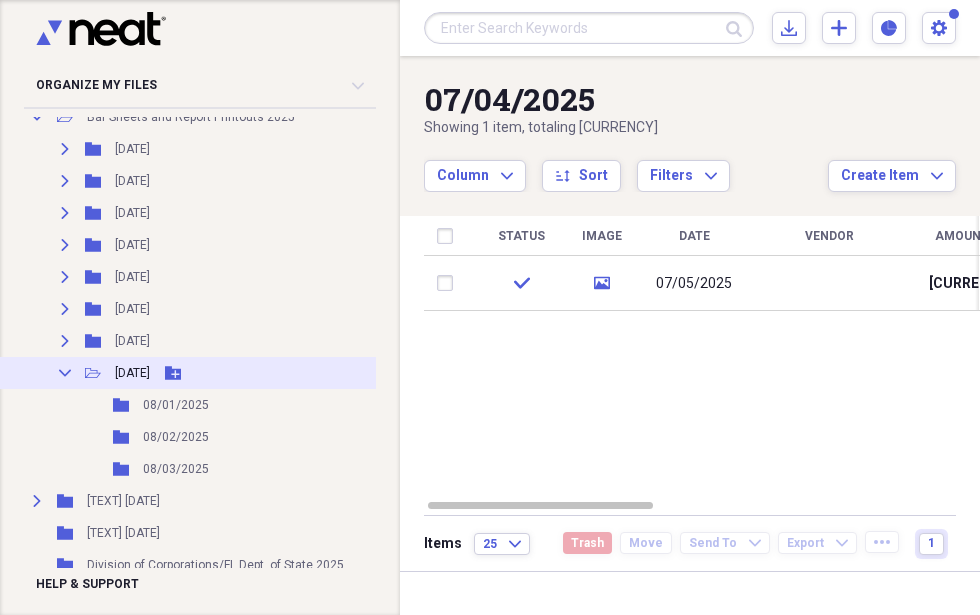 click on "Add Folder" at bounding box center [173, 373] 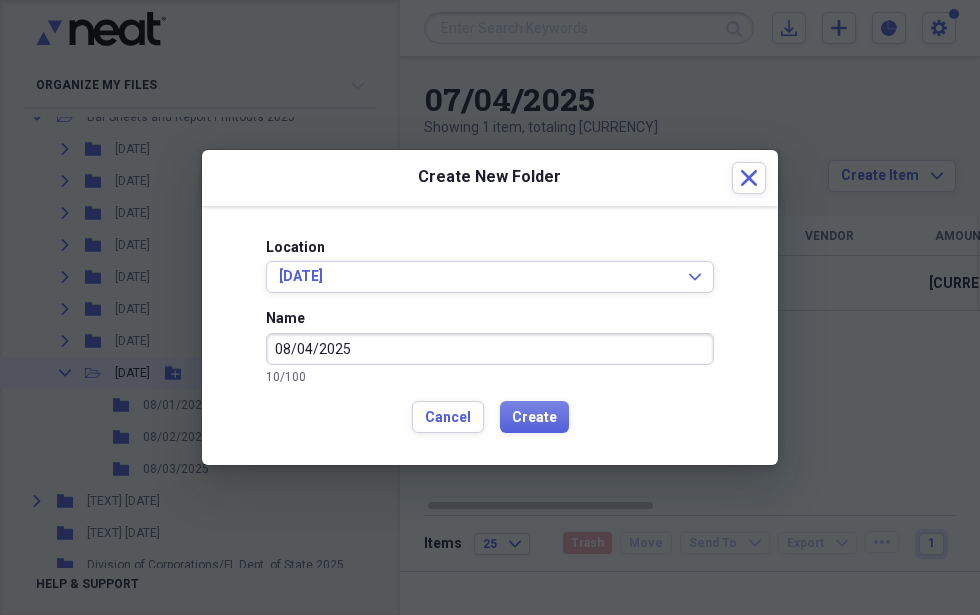 type on "08/04/2025" 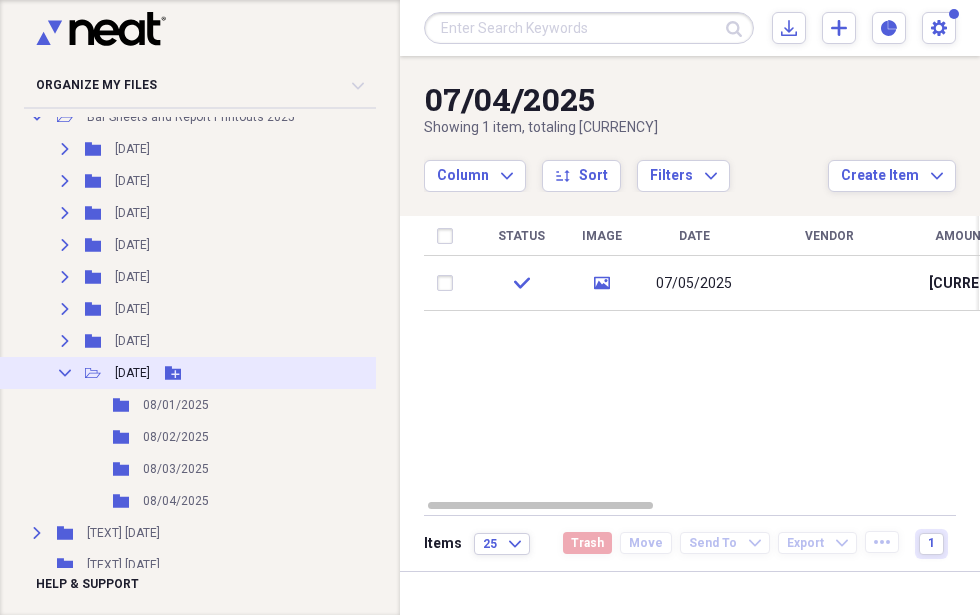 click on "Add Folder" at bounding box center (173, 373) 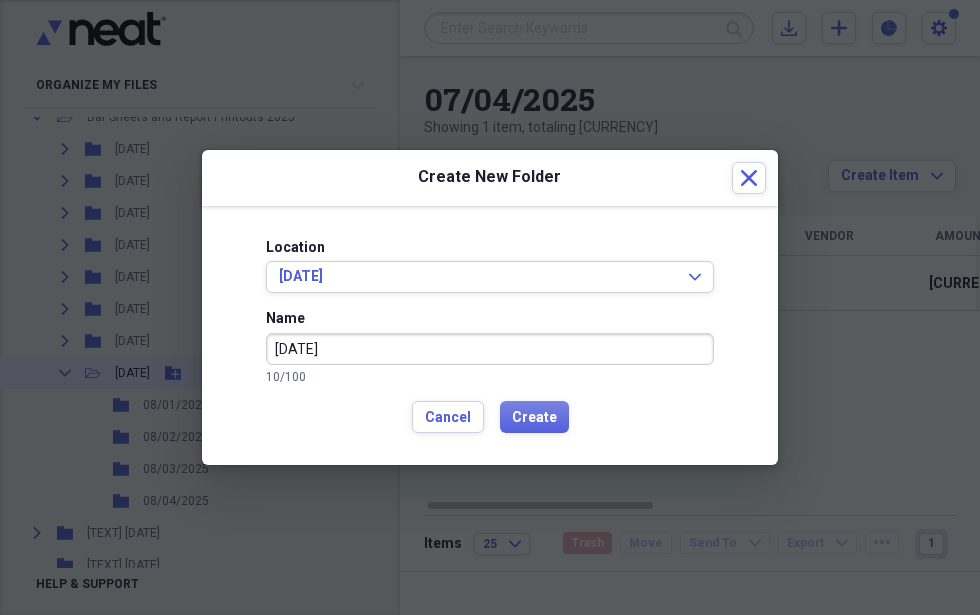 type on "[DATE]" 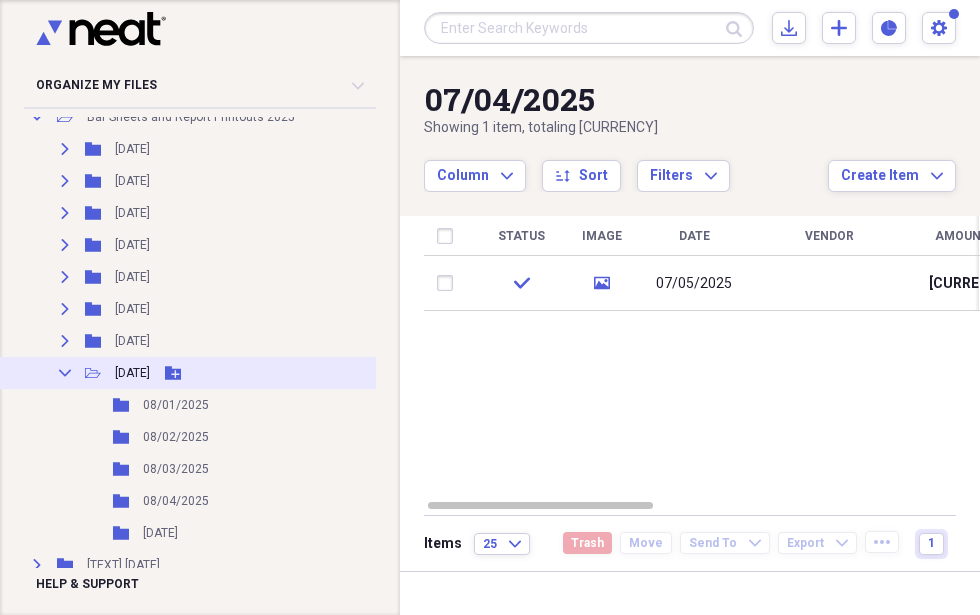 click on "Add Folder" at bounding box center [173, 373] 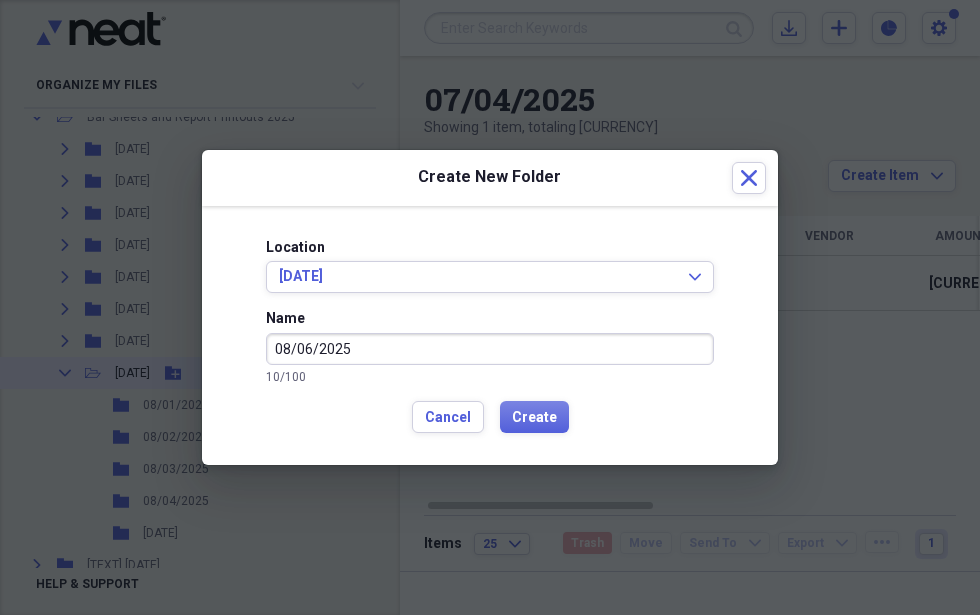 type on "08/06/2025" 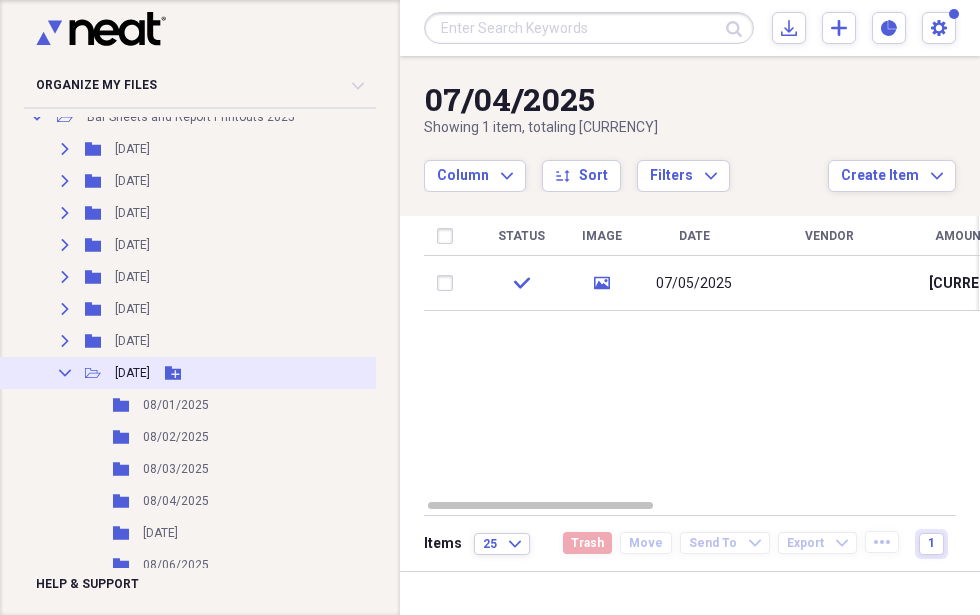 click on "Add Folder" at bounding box center (173, 373) 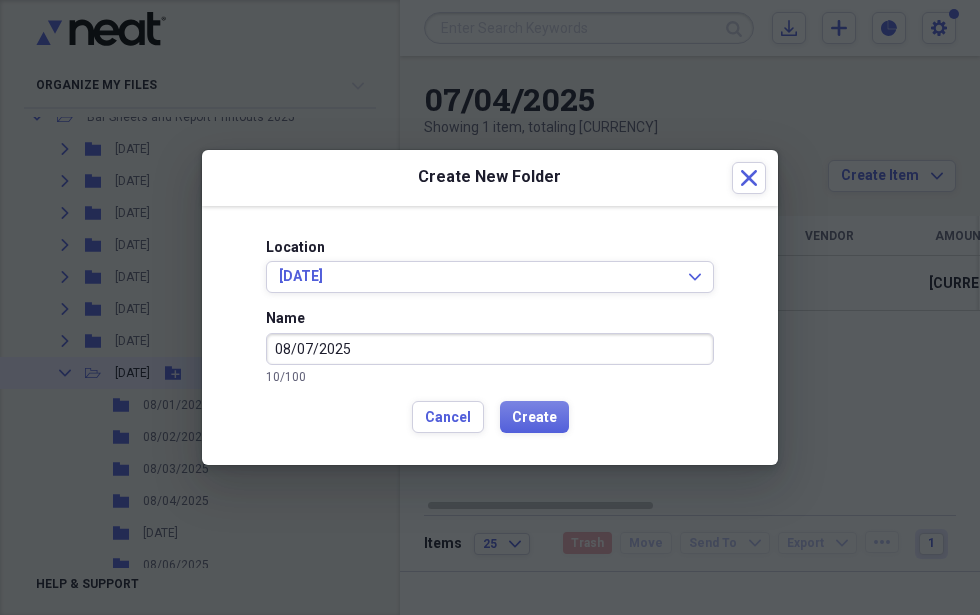 type on "08/07/2025" 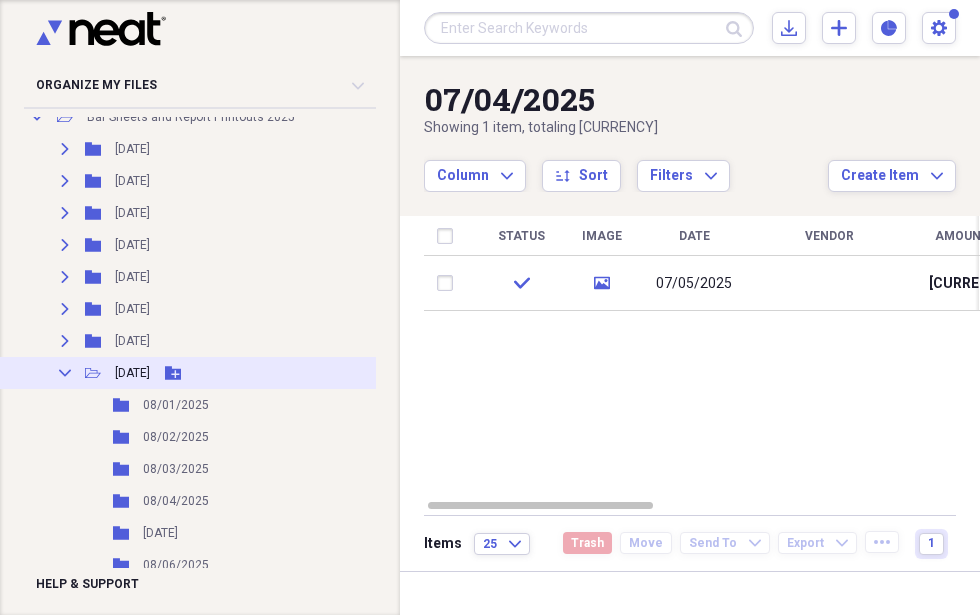 click on "Add Folder" at bounding box center (173, 373) 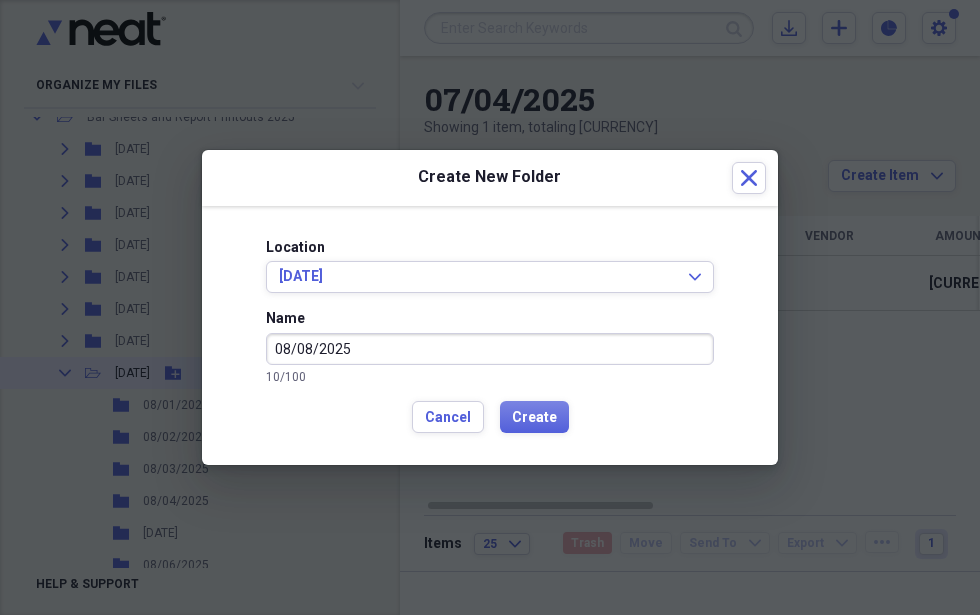 type on "08/08/2025" 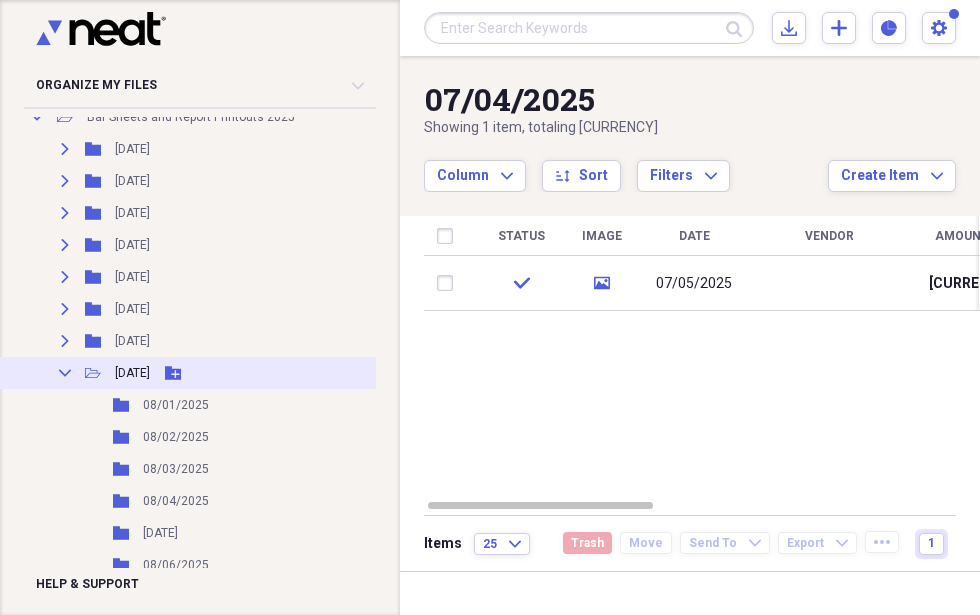click on "Add Folder" at bounding box center [173, 373] 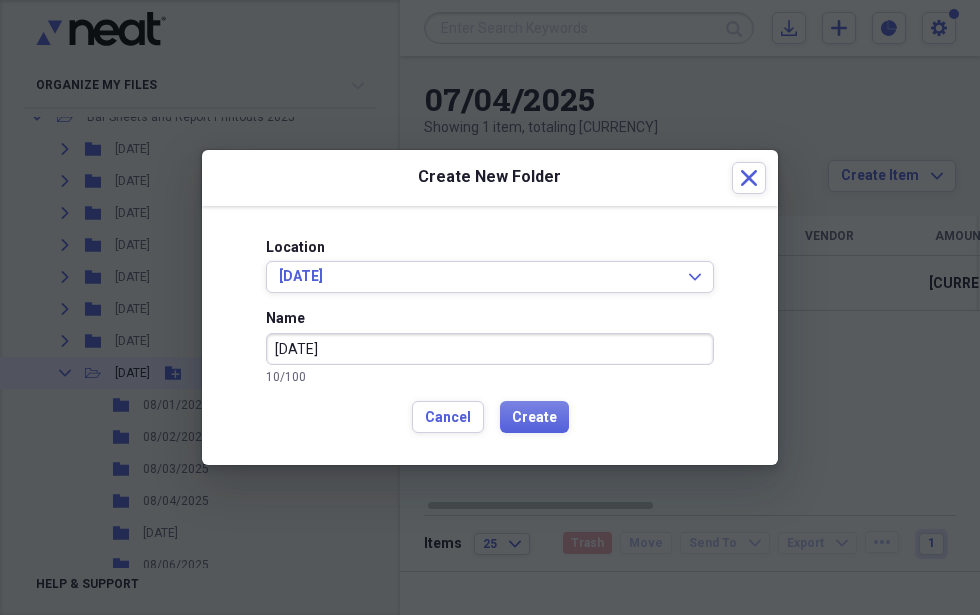 type on "[DATE]" 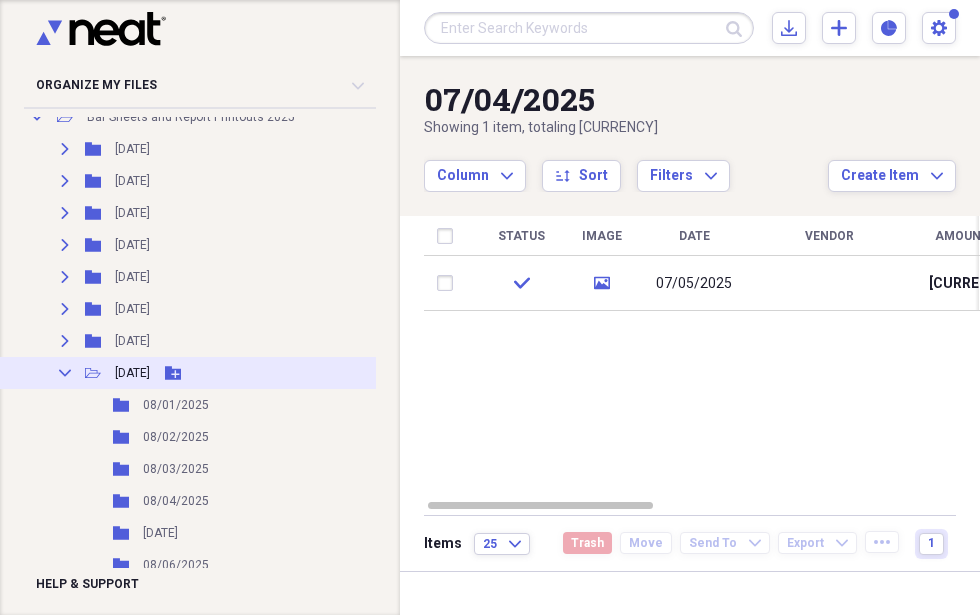 click on "Add Folder" at bounding box center (173, 373) 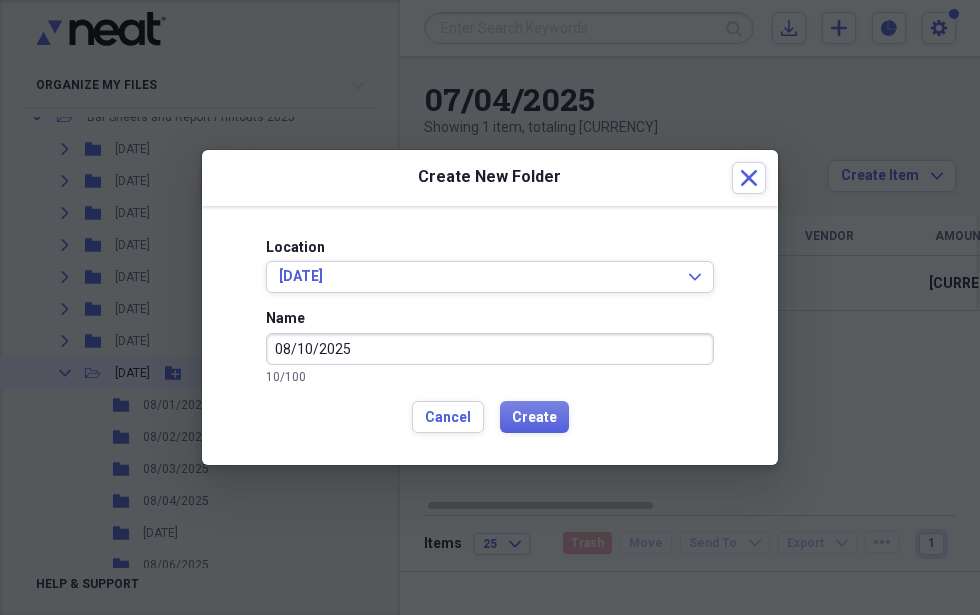 type on "08/10/2025" 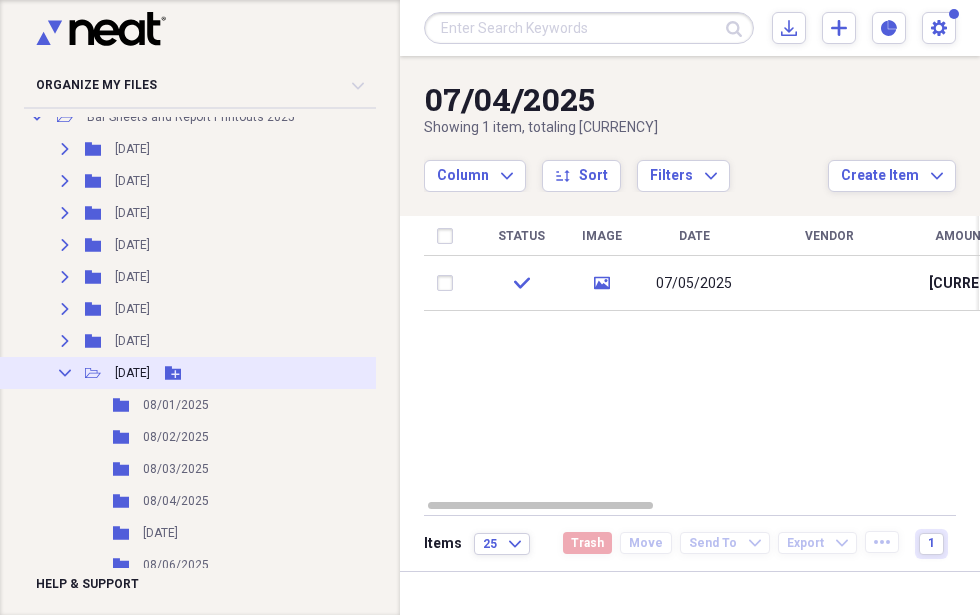 click on "Add Folder" at bounding box center (173, 373) 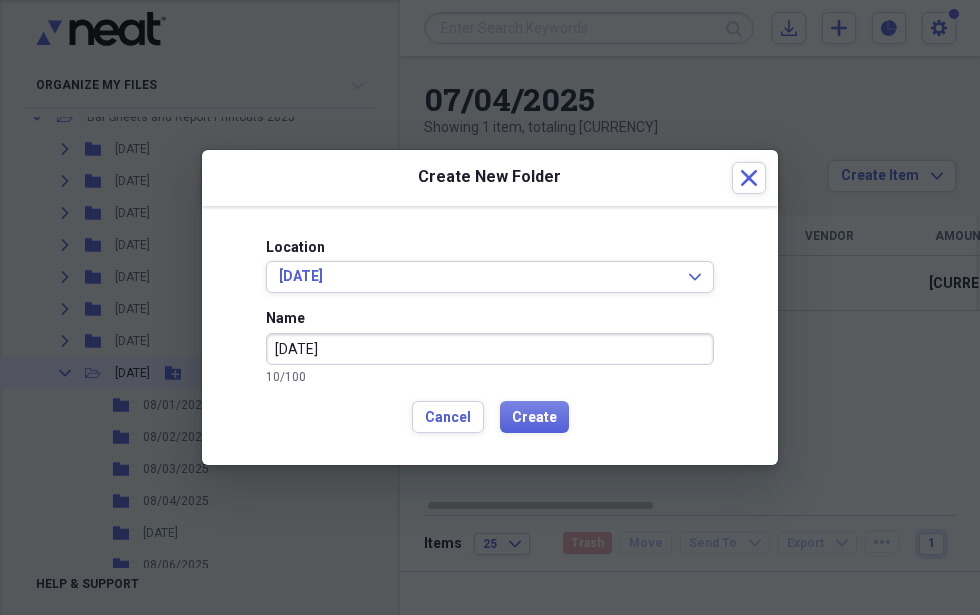 type on "[DATE]" 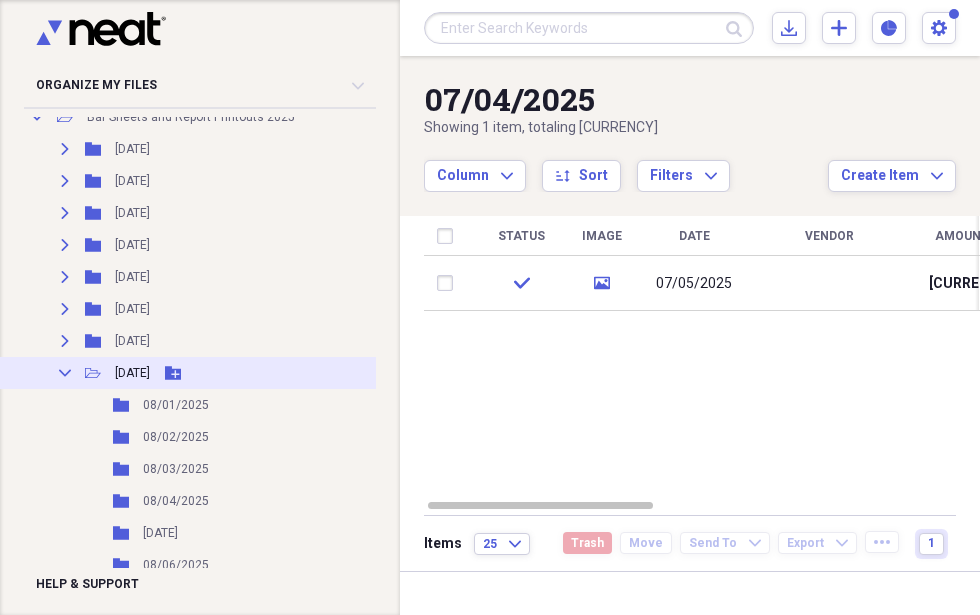 click on "Add Folder" at bounding box center (173, 373) 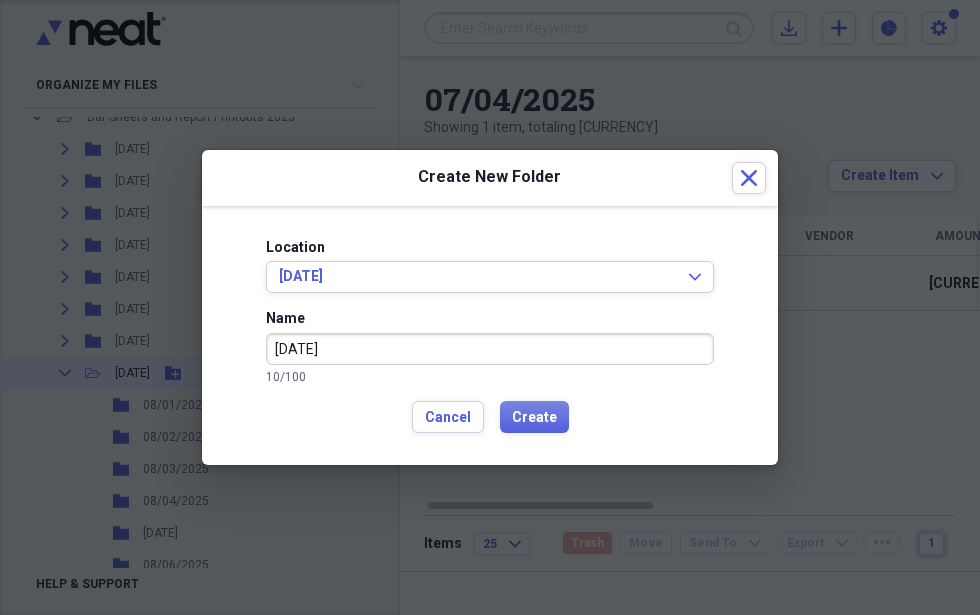 type on "[DATE]" 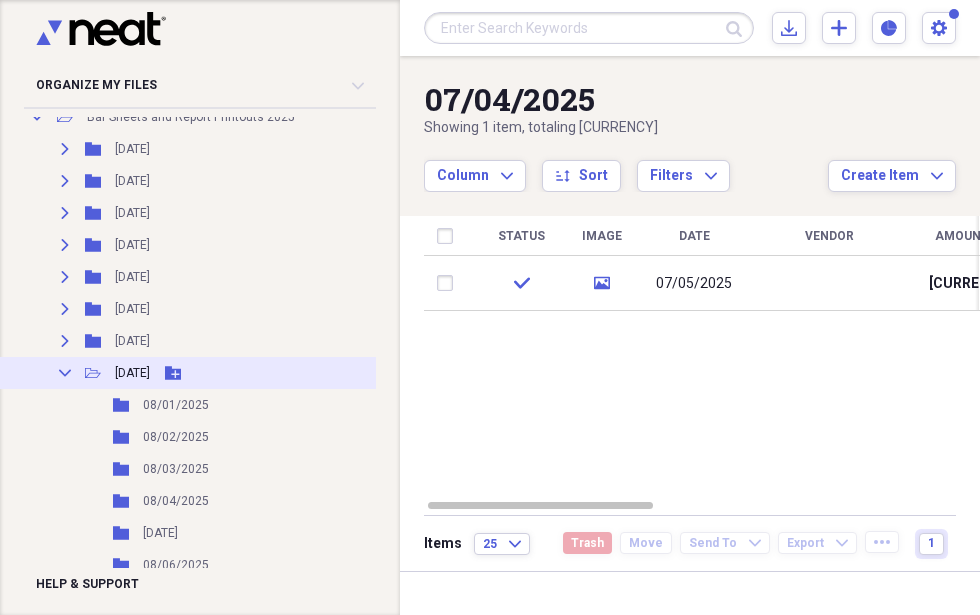 click on "Add Folder" at bounding box center [173, 373] 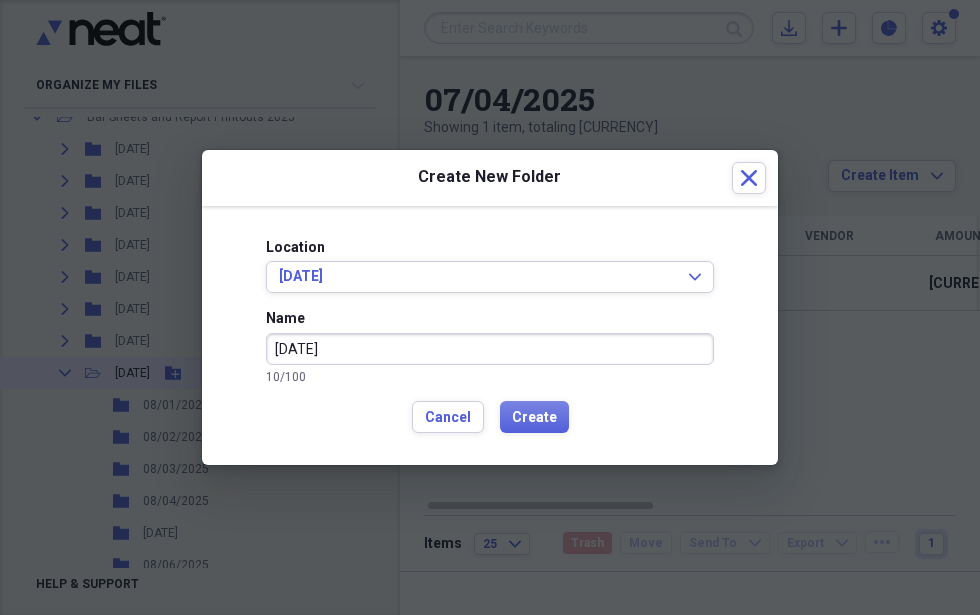 type on "[DATE]" 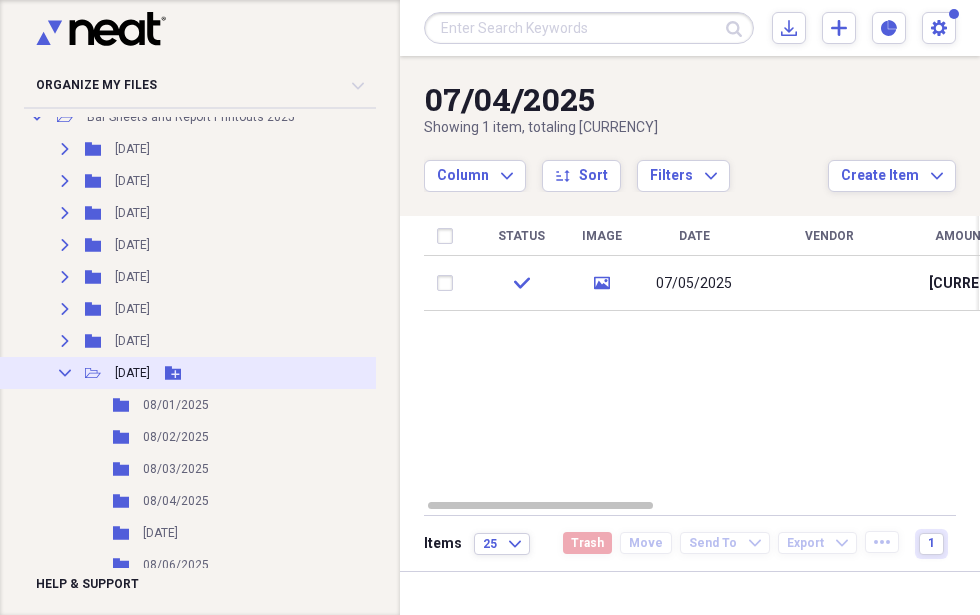 click on "Add Folder" at bounding box center (173, 373) 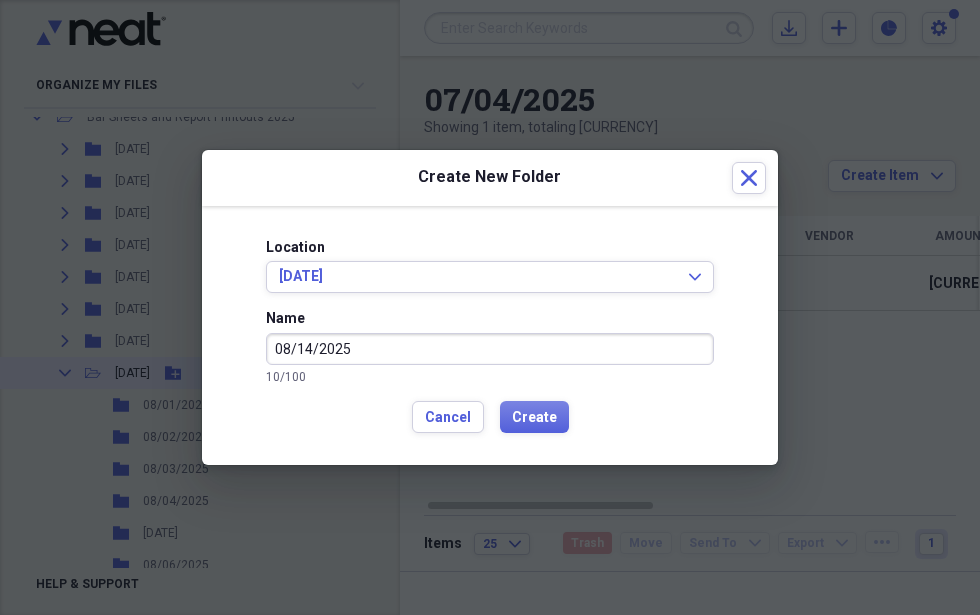 type on "08/14/2025" 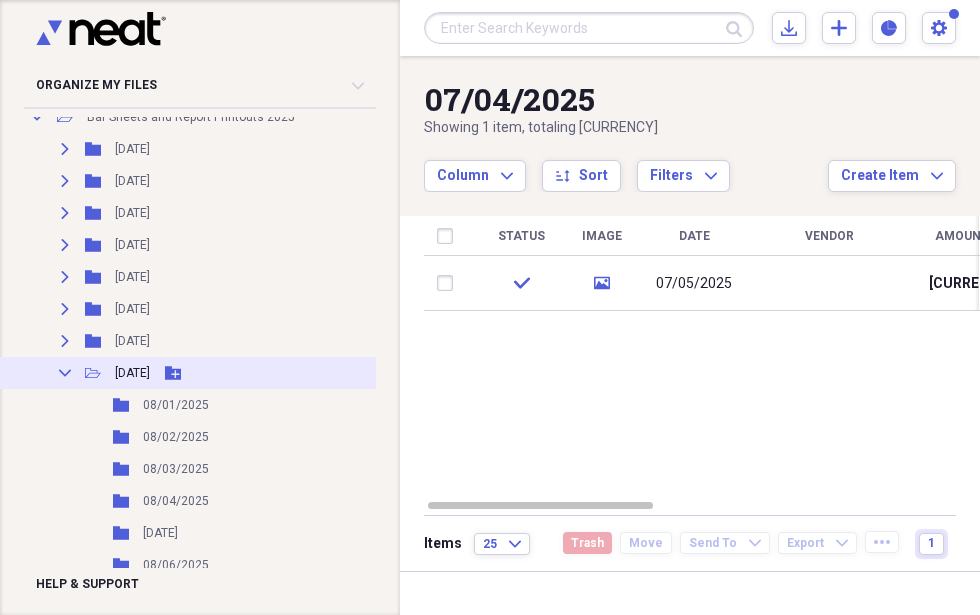 click on "Add Folder" at bounding box center [173, 373] 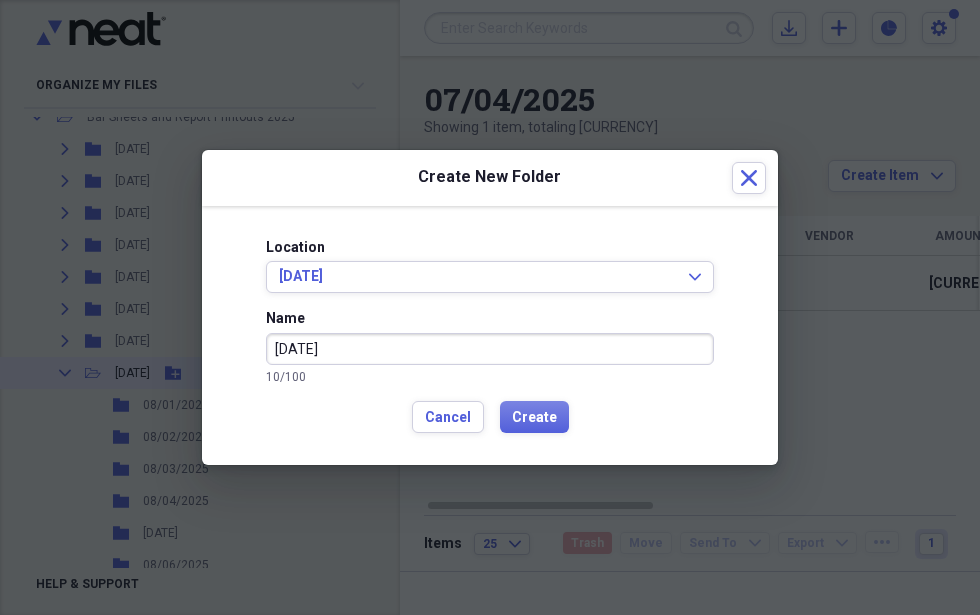 type on "[DATE]" 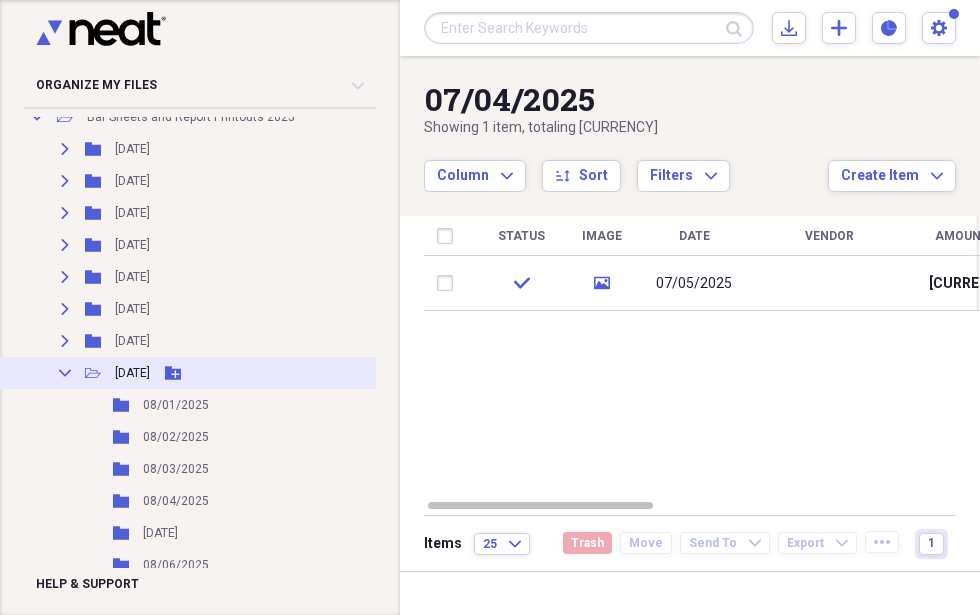 click on "Add Folder" at bounding box center [173, 373] 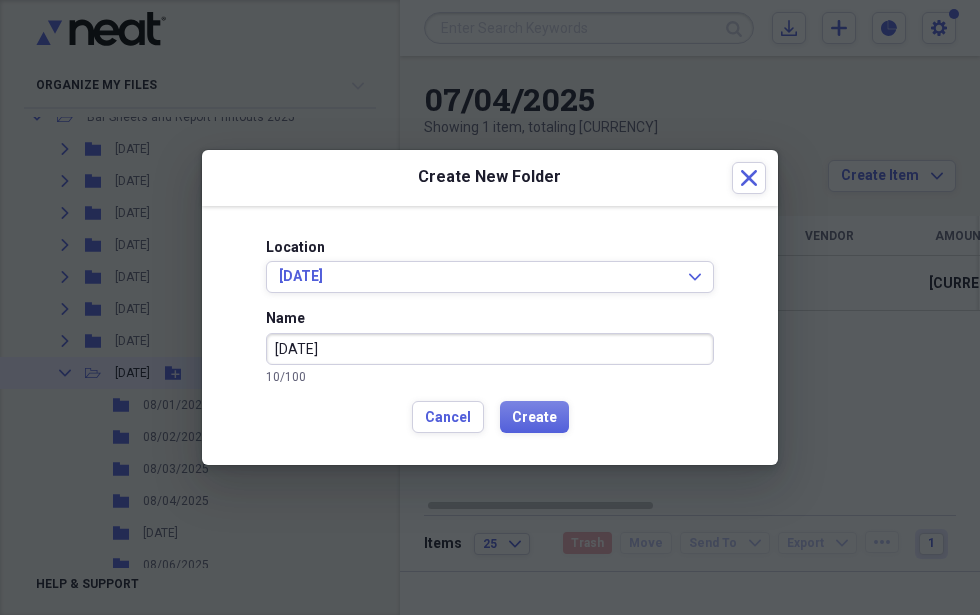 type on "[DATE]" 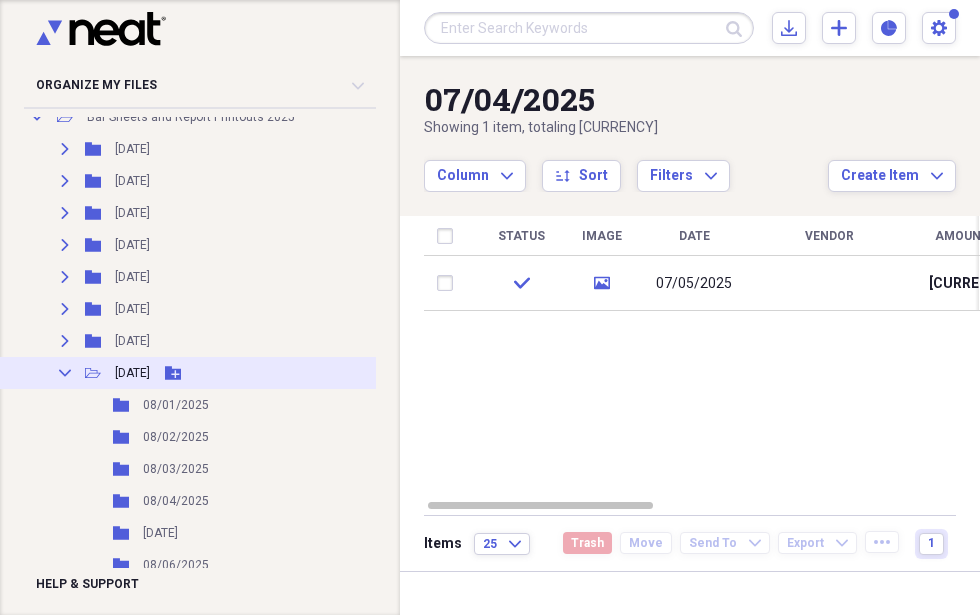 click on "Add Folder" at bounding box center [173, 373] 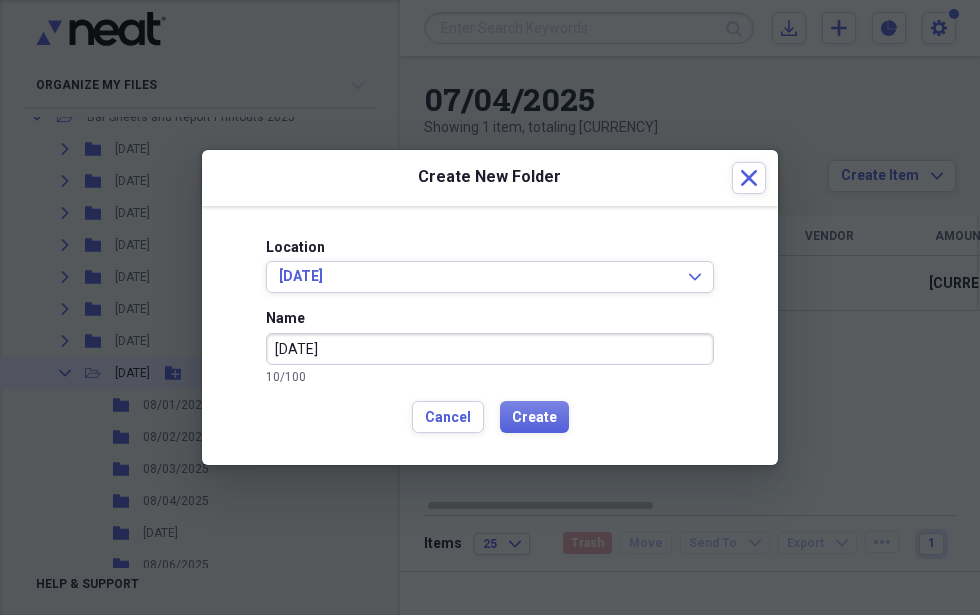 type on "[DATE]" 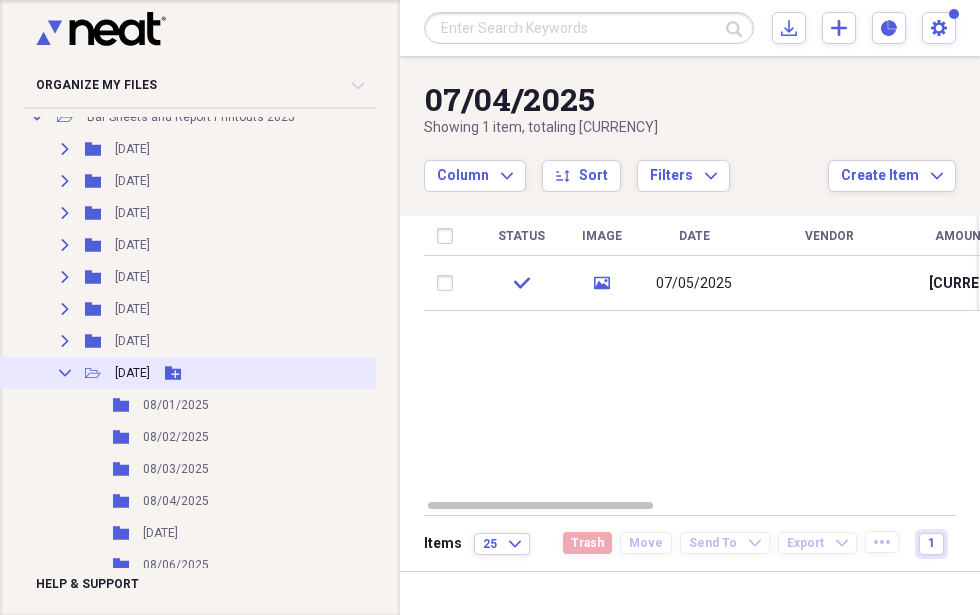 click on "Add Folder" at bounding box center (173, 373) 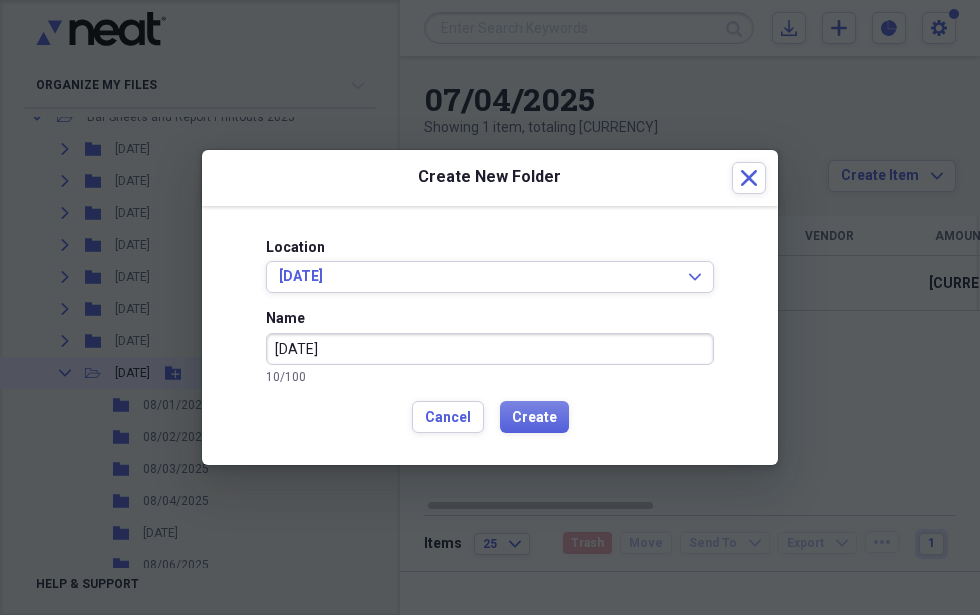 type on "[DATE]" 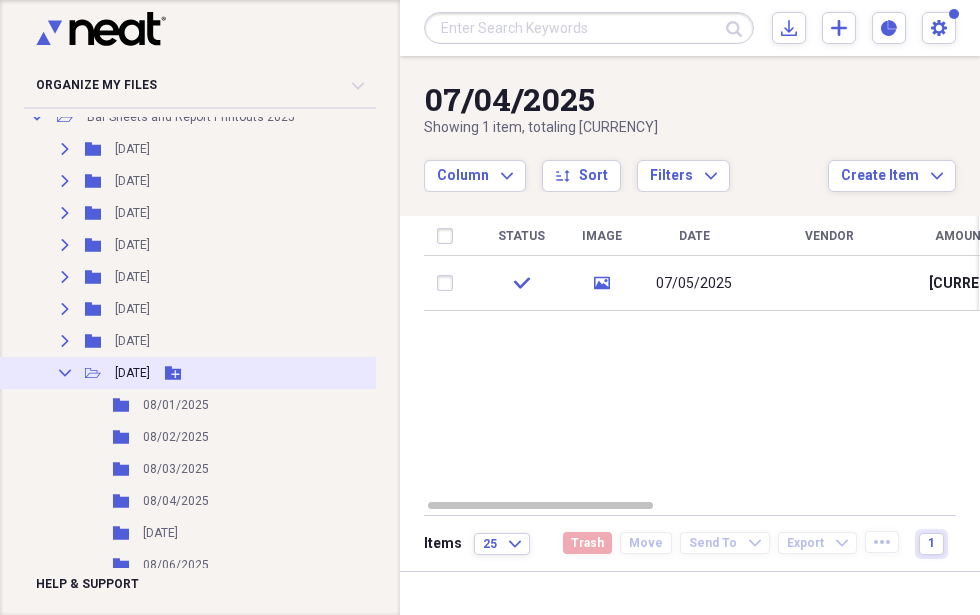 click on "Add Folder" at bounding box center [173, 373] 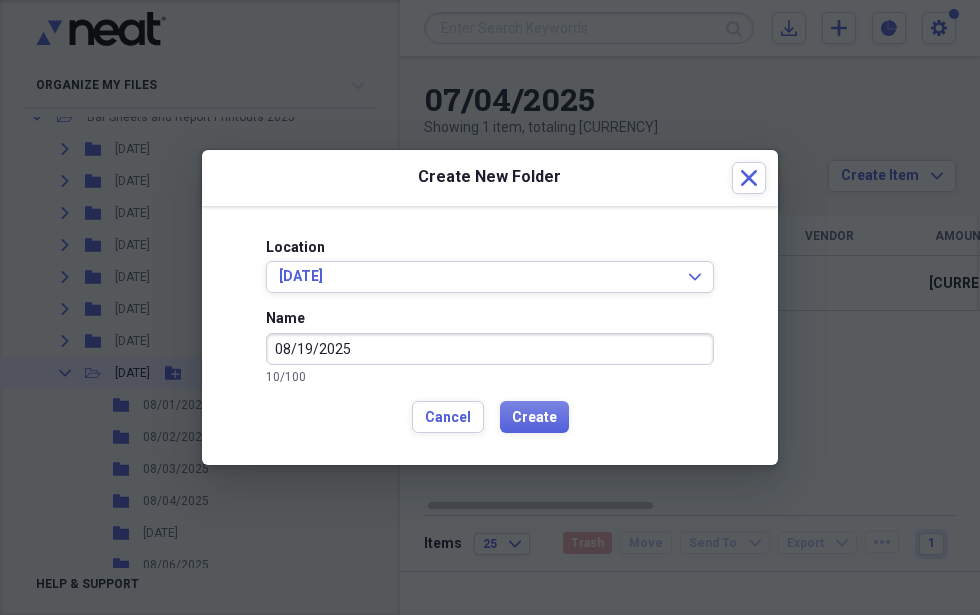 type on "08/19/2025" 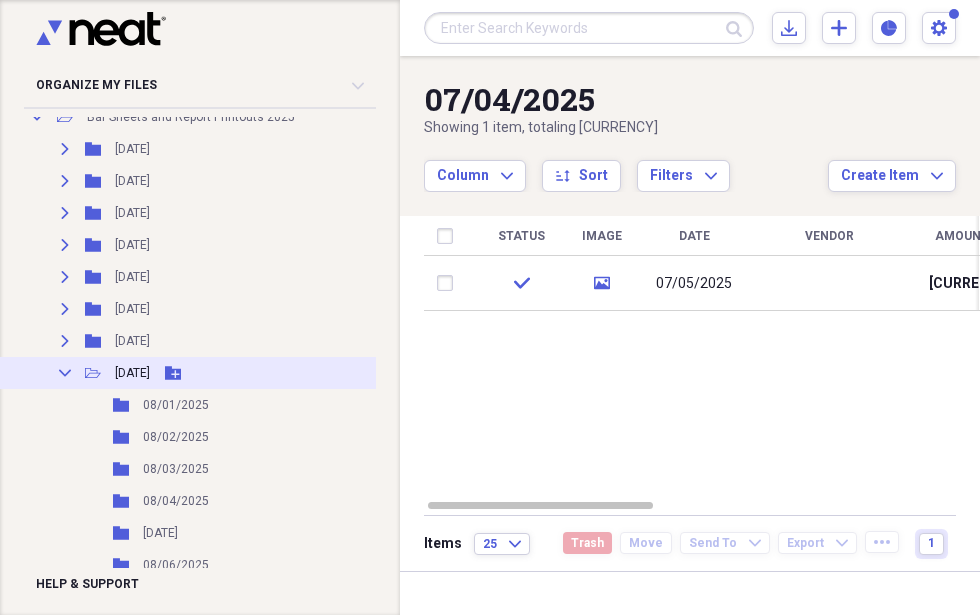 click on "Add Folder" at bounding box center [173, 373] 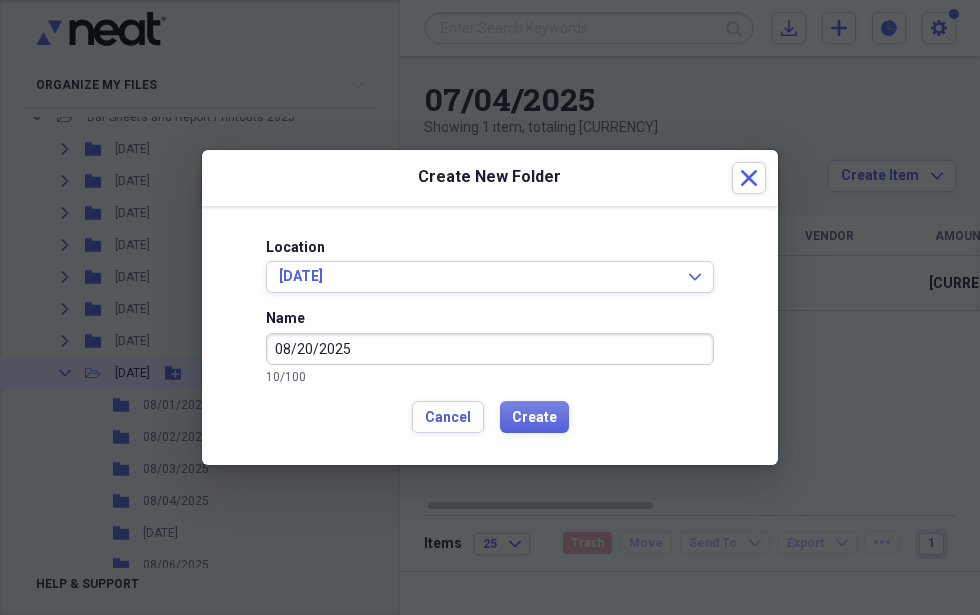 type on "08/20/2025" 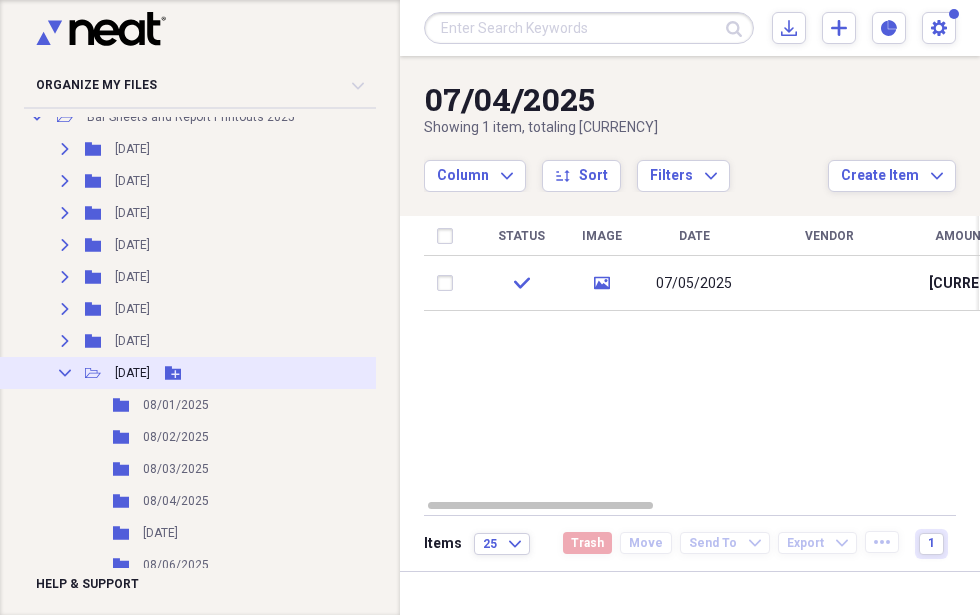 click on "Add Folder" at bounding box center (173, 373) 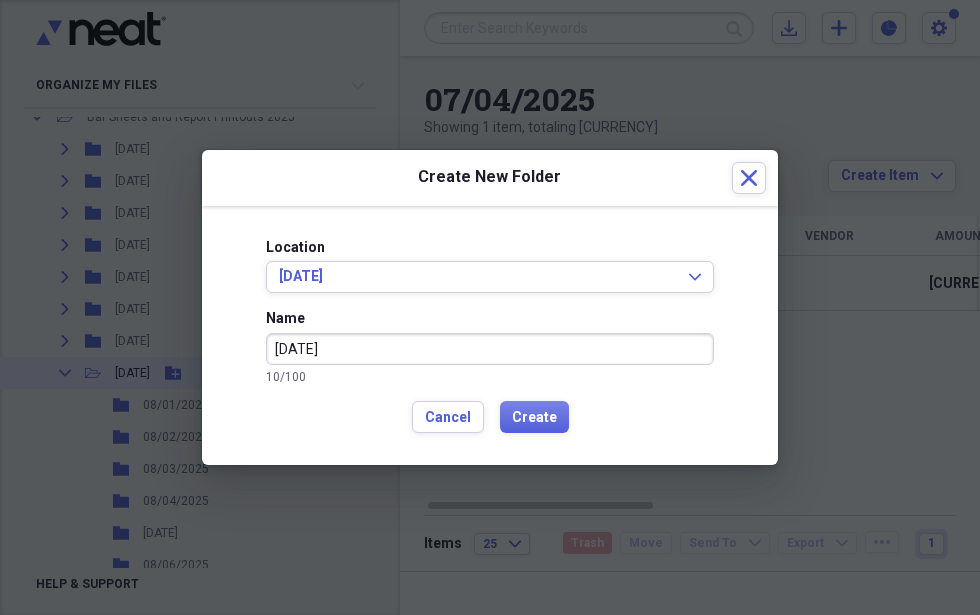 type on "[DATE]" 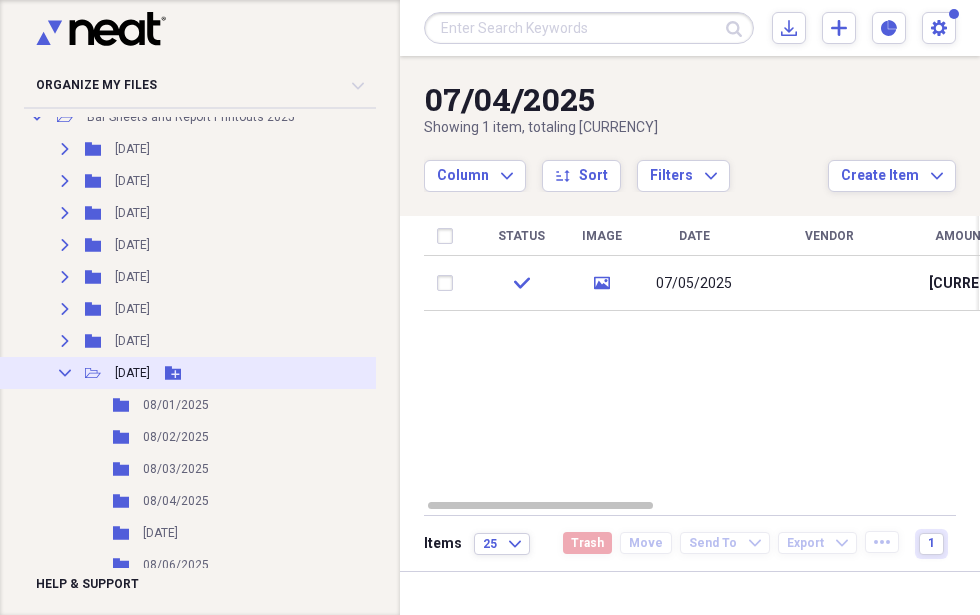 click on "Add Folder" at bounding box center (173, 373) 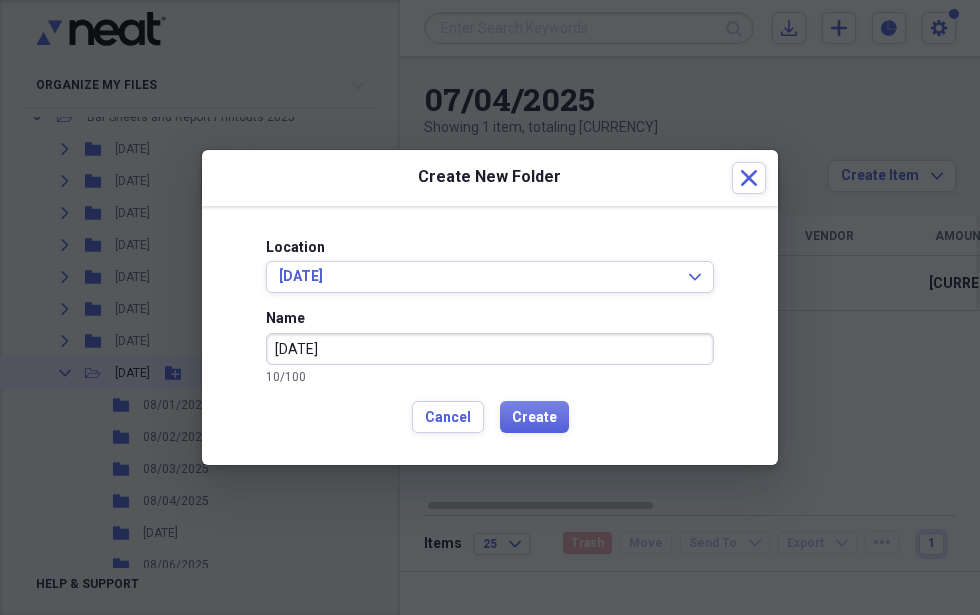 type on "[DATE]" 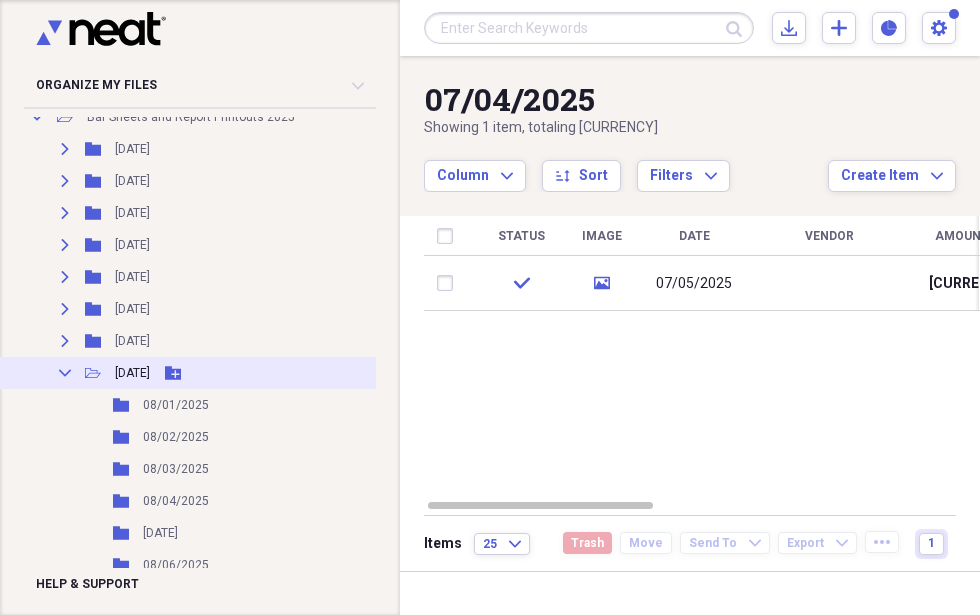click on "Add Folder" at bounding box center [173, 373] 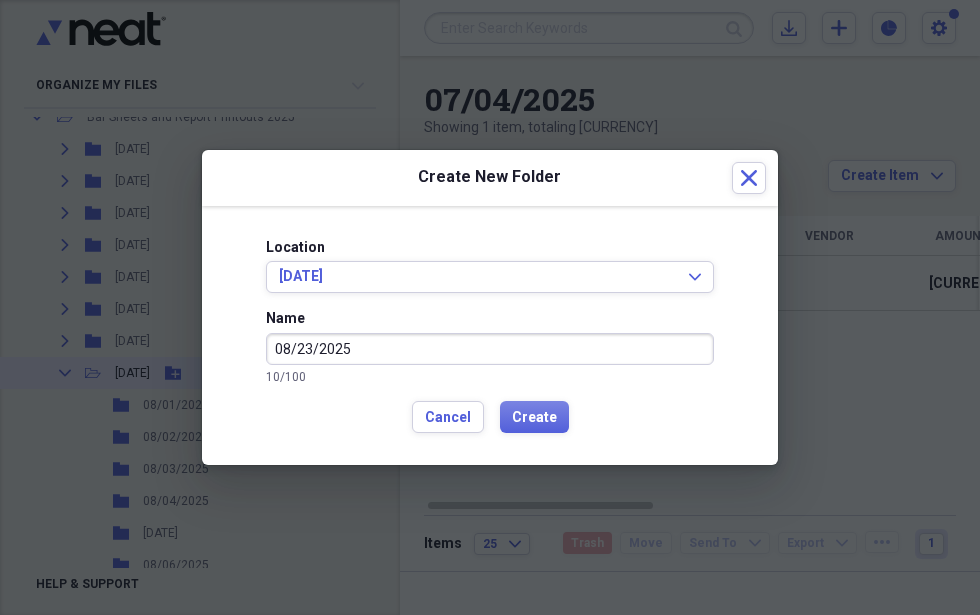 type on "08/23/2025" 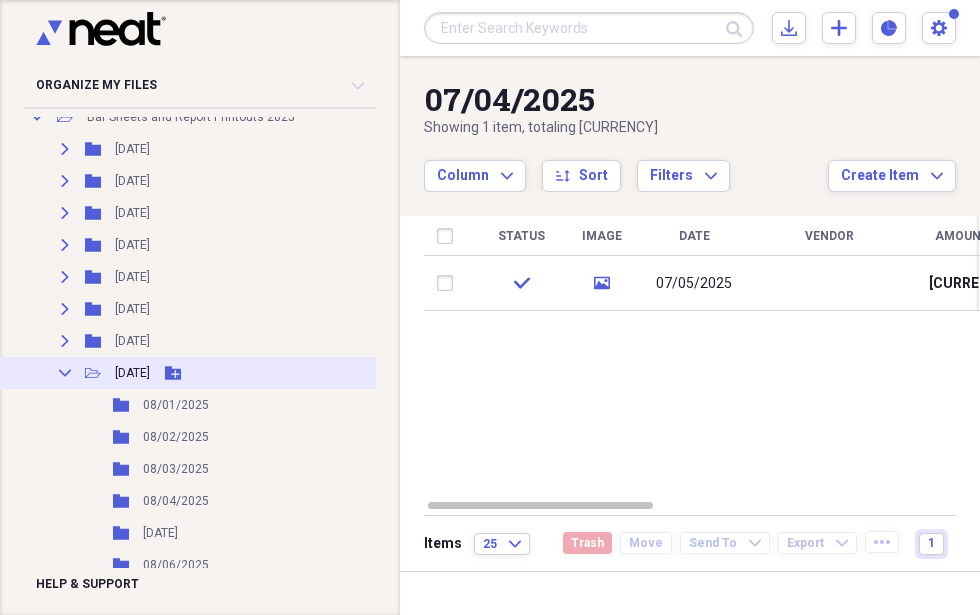 click on "Add Folder" at bounding box center [173, 373] 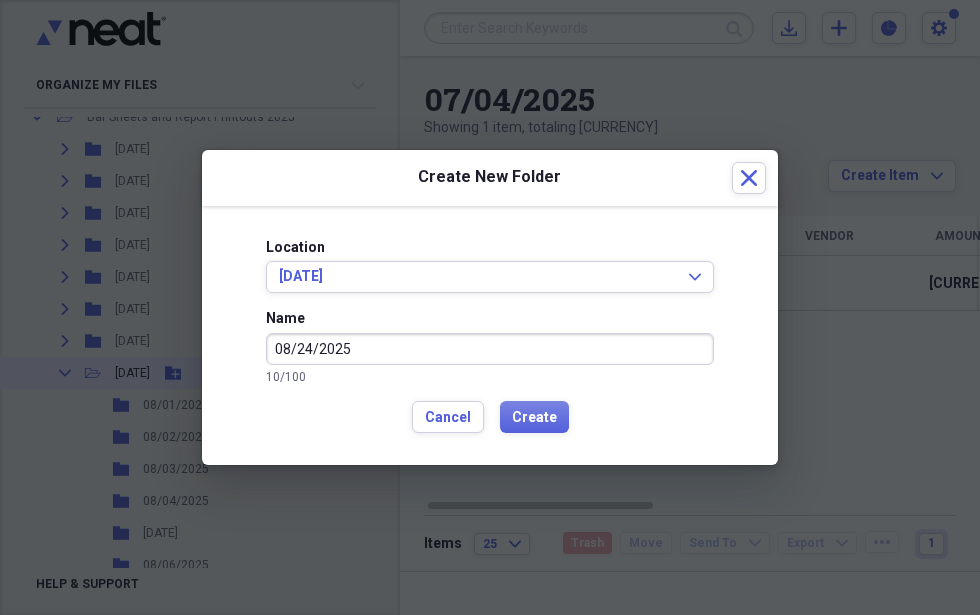 type on "08/24/2025" 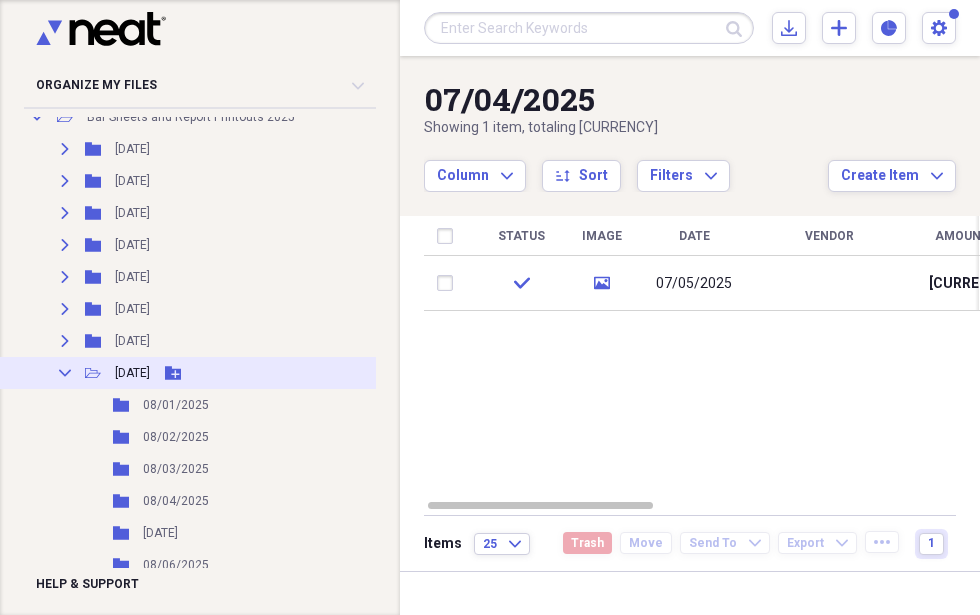 click on "Add Folder" at bounding box center [173, 373] 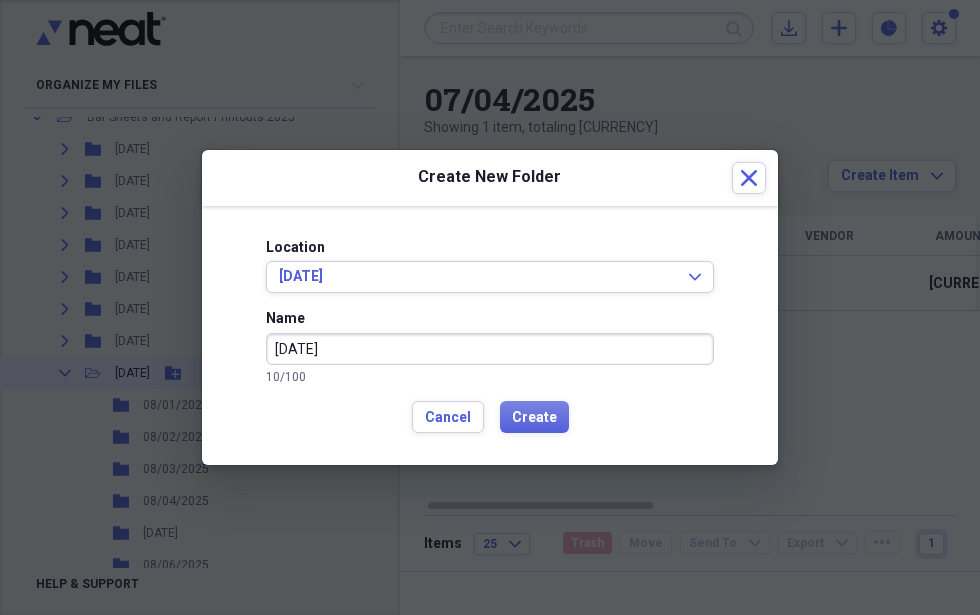 type on "[DATE]" 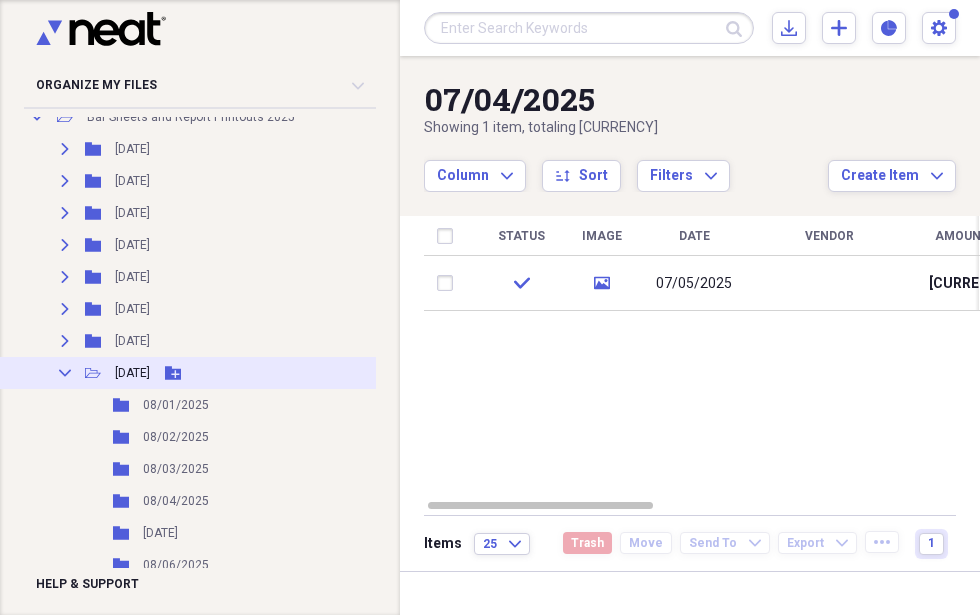 click on "Add Folder" at bounding box center (173, 373) 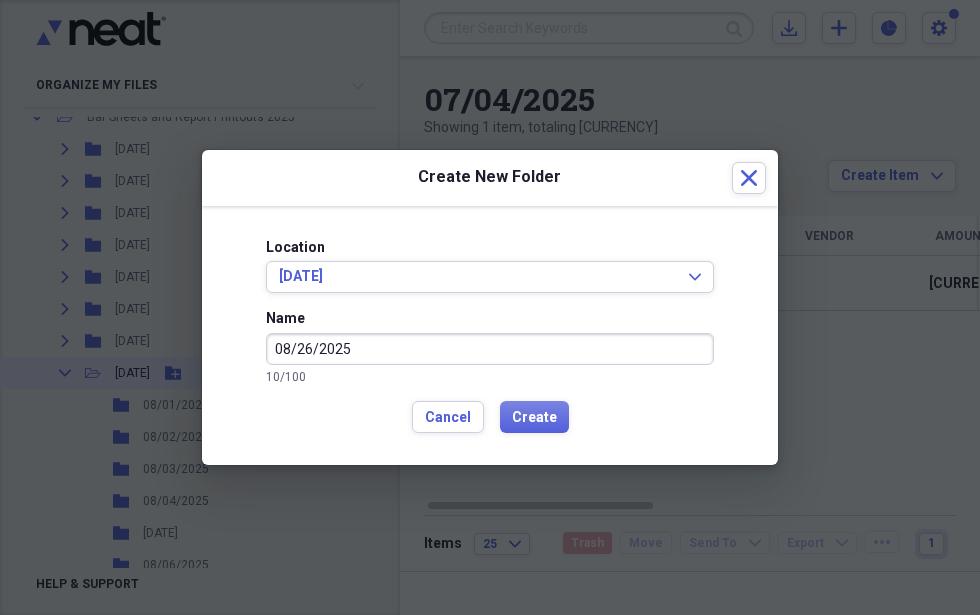 type on "08/26/2025" 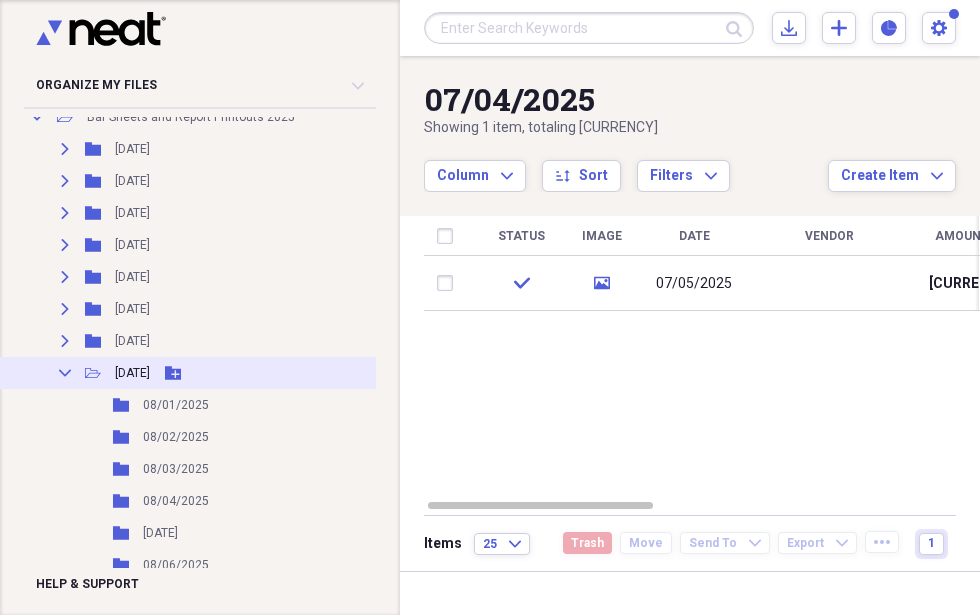 click on "Add Folder" at bounding box center (173, 373) 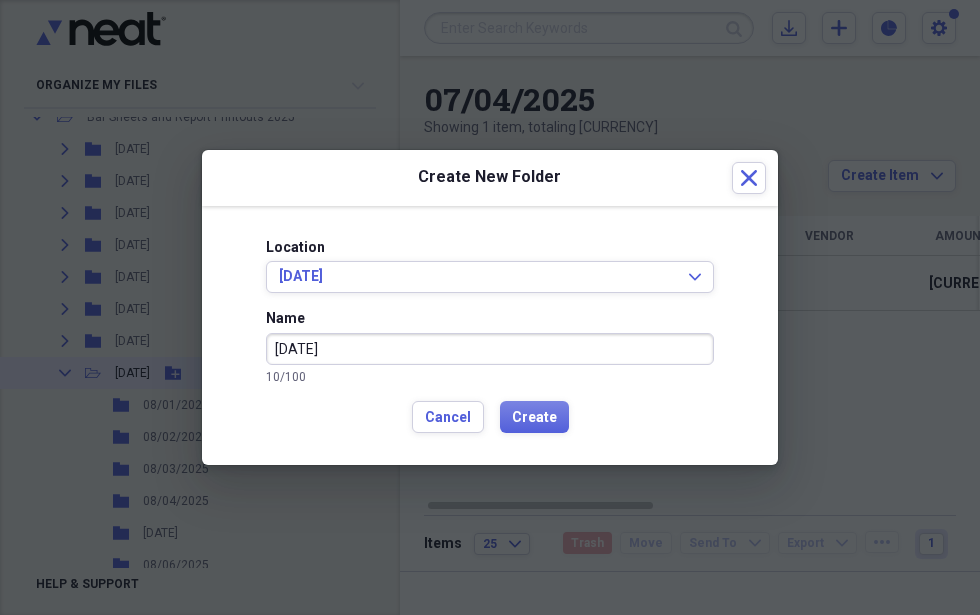 type on "[DATE]" 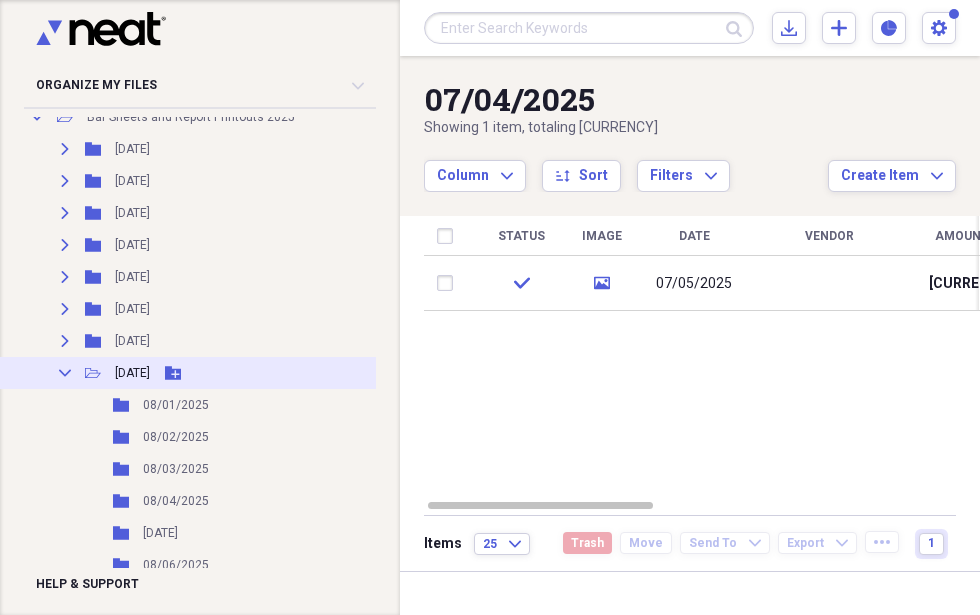 click on "Add Folder" at bounding box center (173, 373) 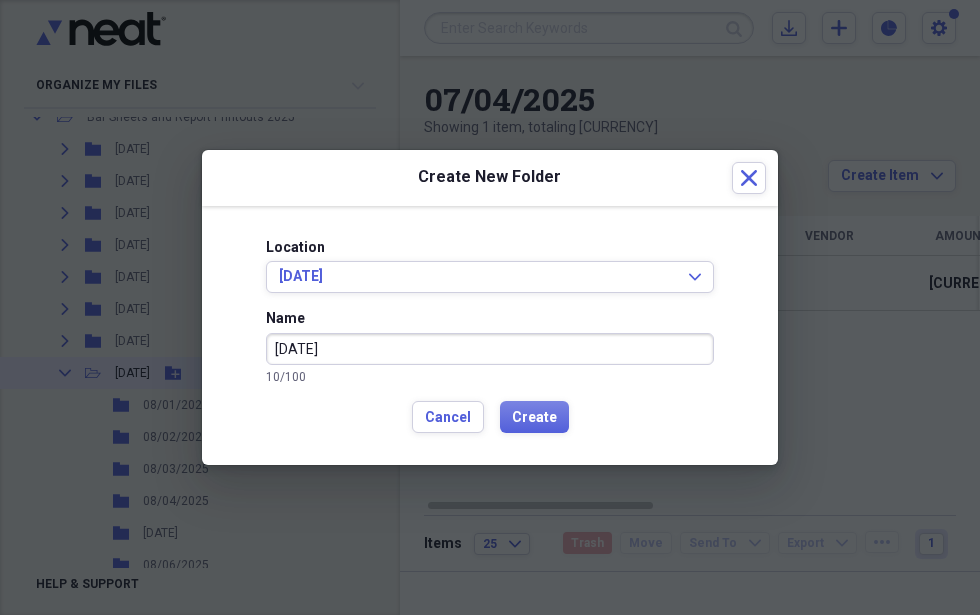 type on "[DATE]" 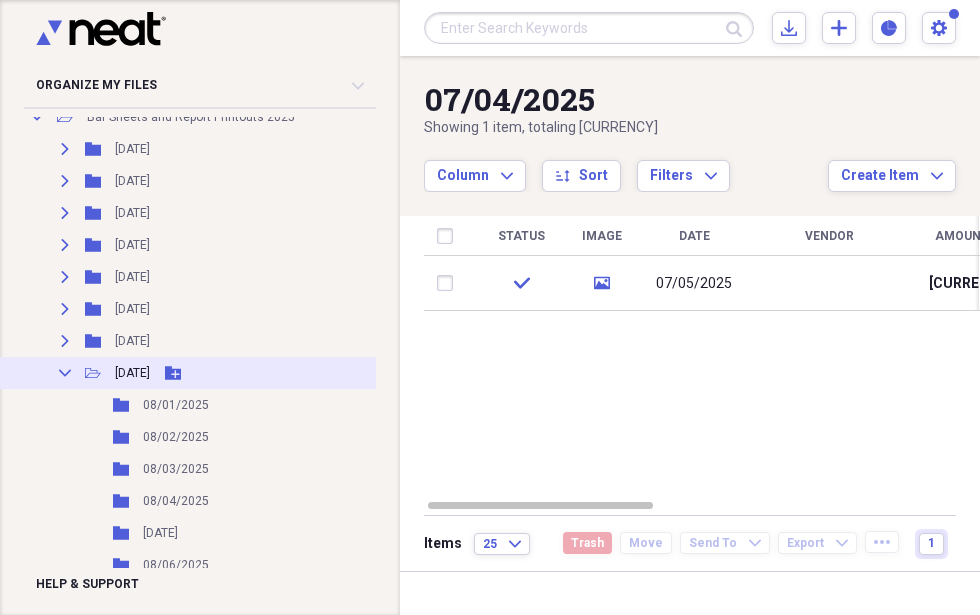 click on "Add Folder" at bounding box center [173, 373] 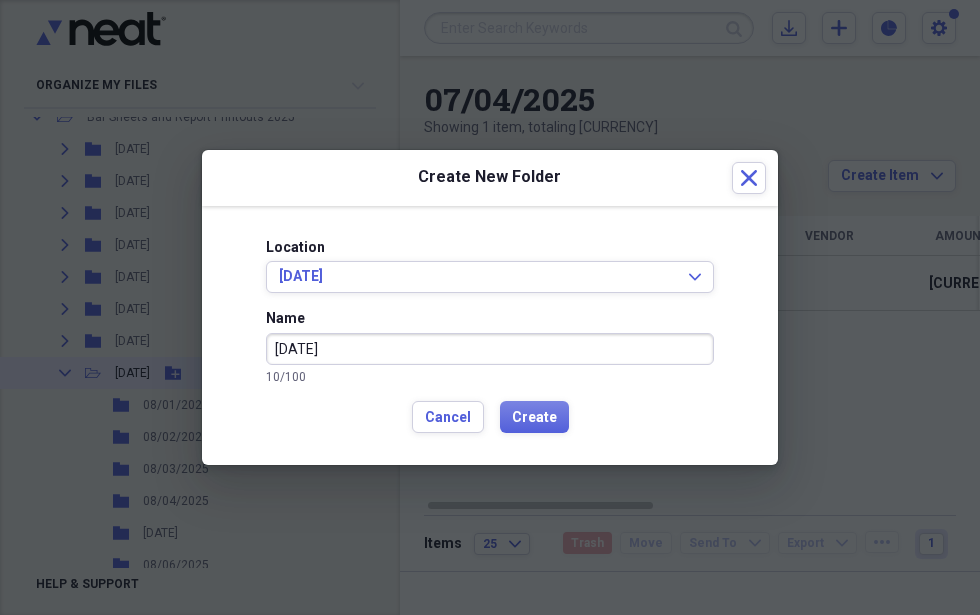 type on "[DATE]" 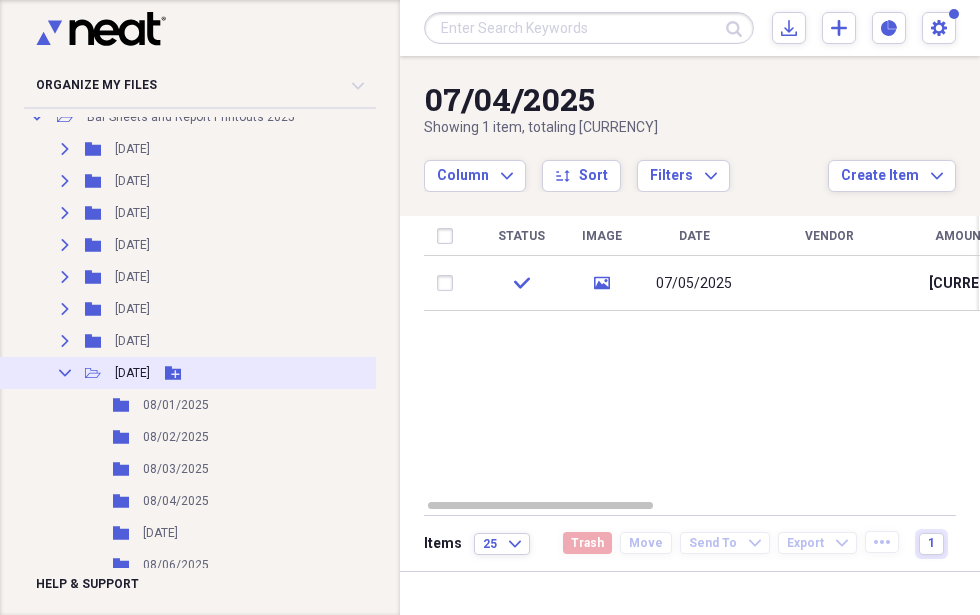 click on "Add Folder" at bounding box center [173, 373] 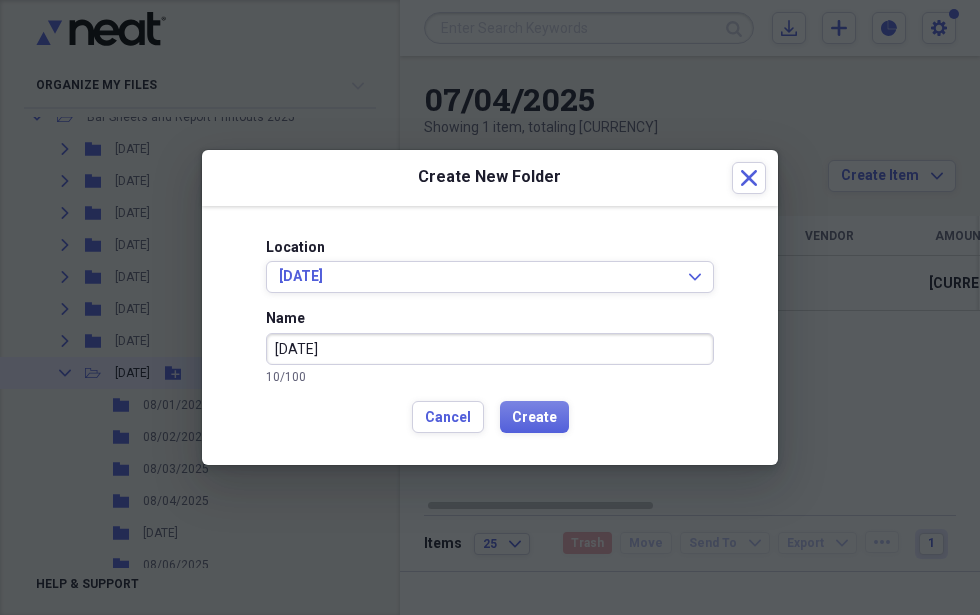 type on "[DATE]" 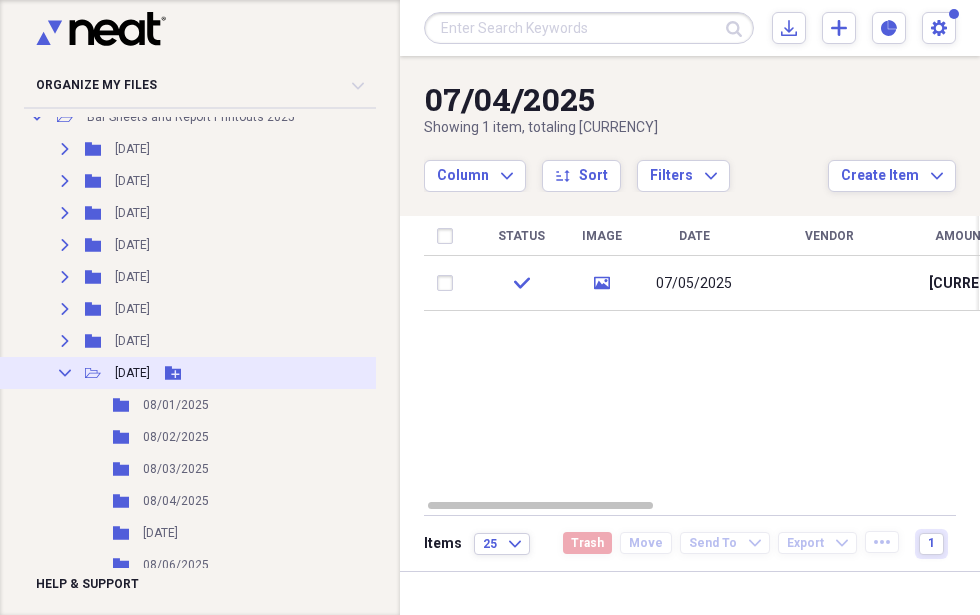 click on "Add Folder" at bounding box center (173, 373) 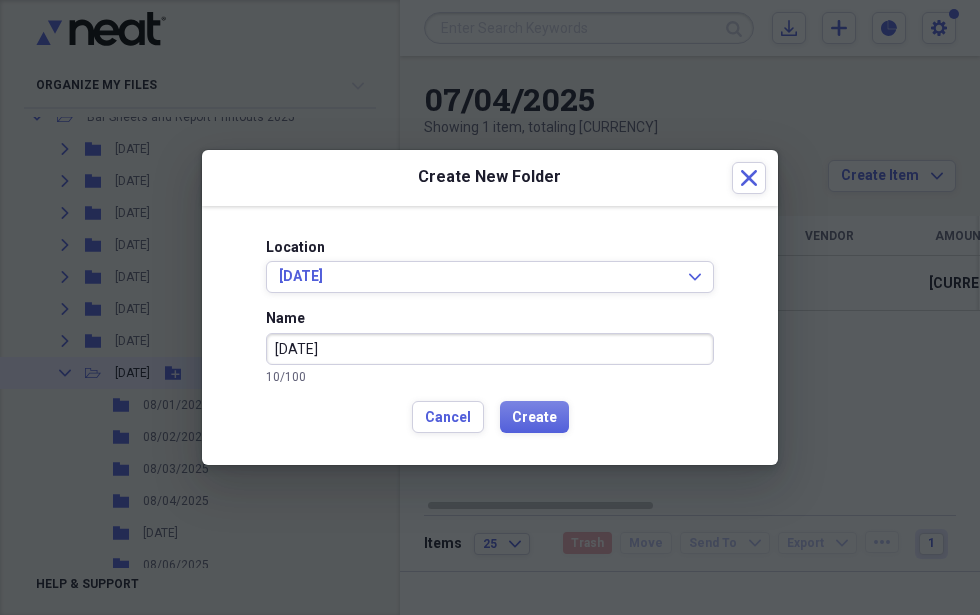 type on "[DATE]" 